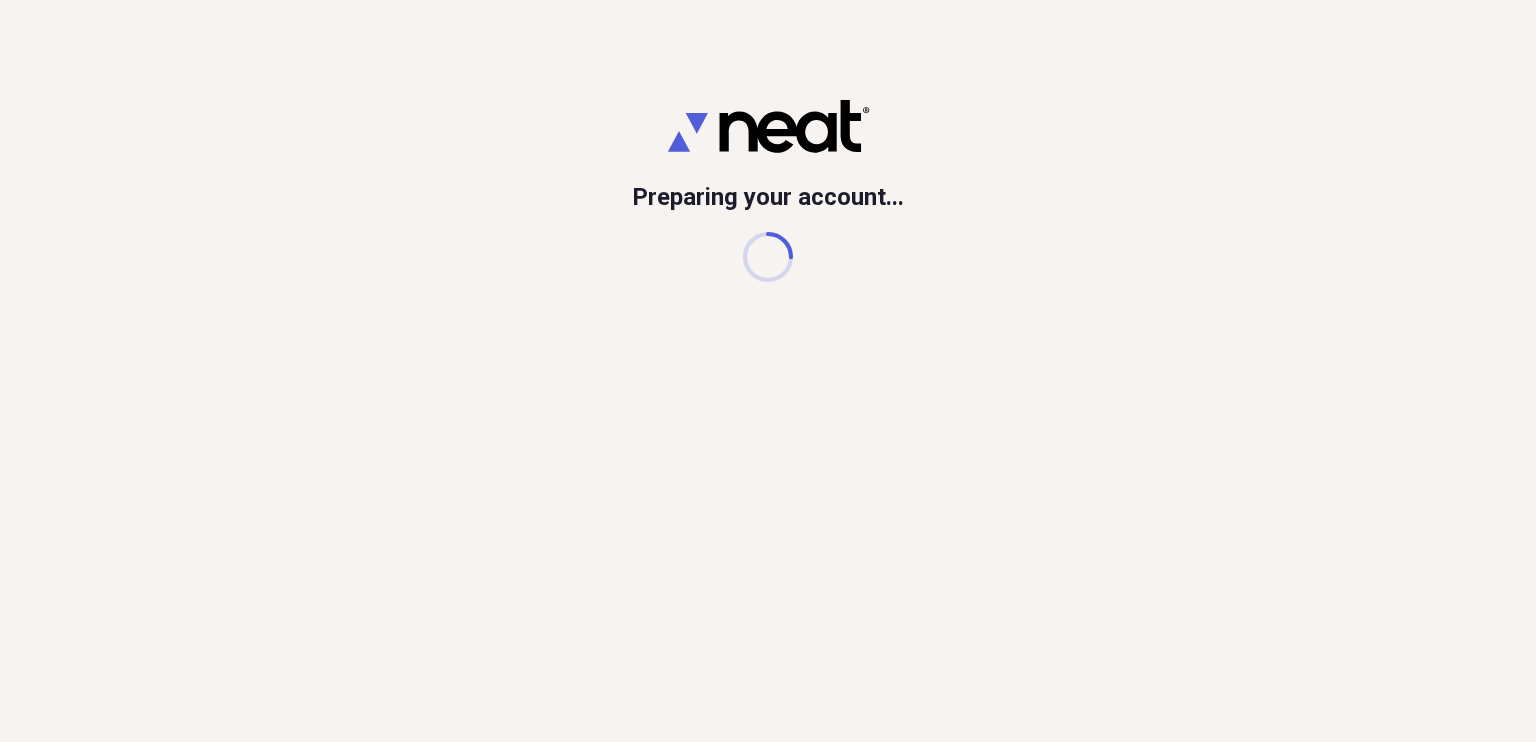 scroll, scrollTop: 0, scrollLeft: 0, axis: both 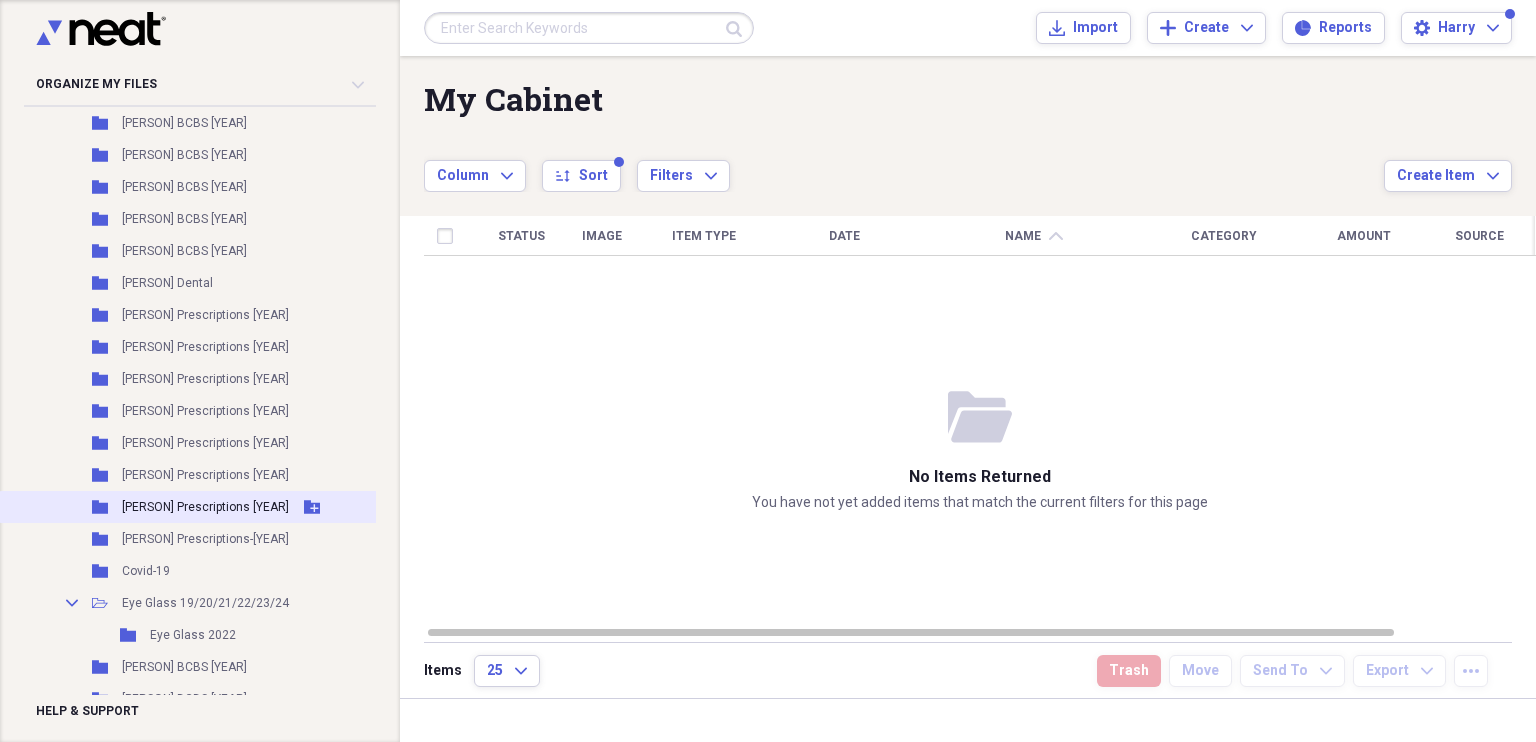 click on "[PERSON] Prescriptions [YEAR]" at bounding box center [205, 507] 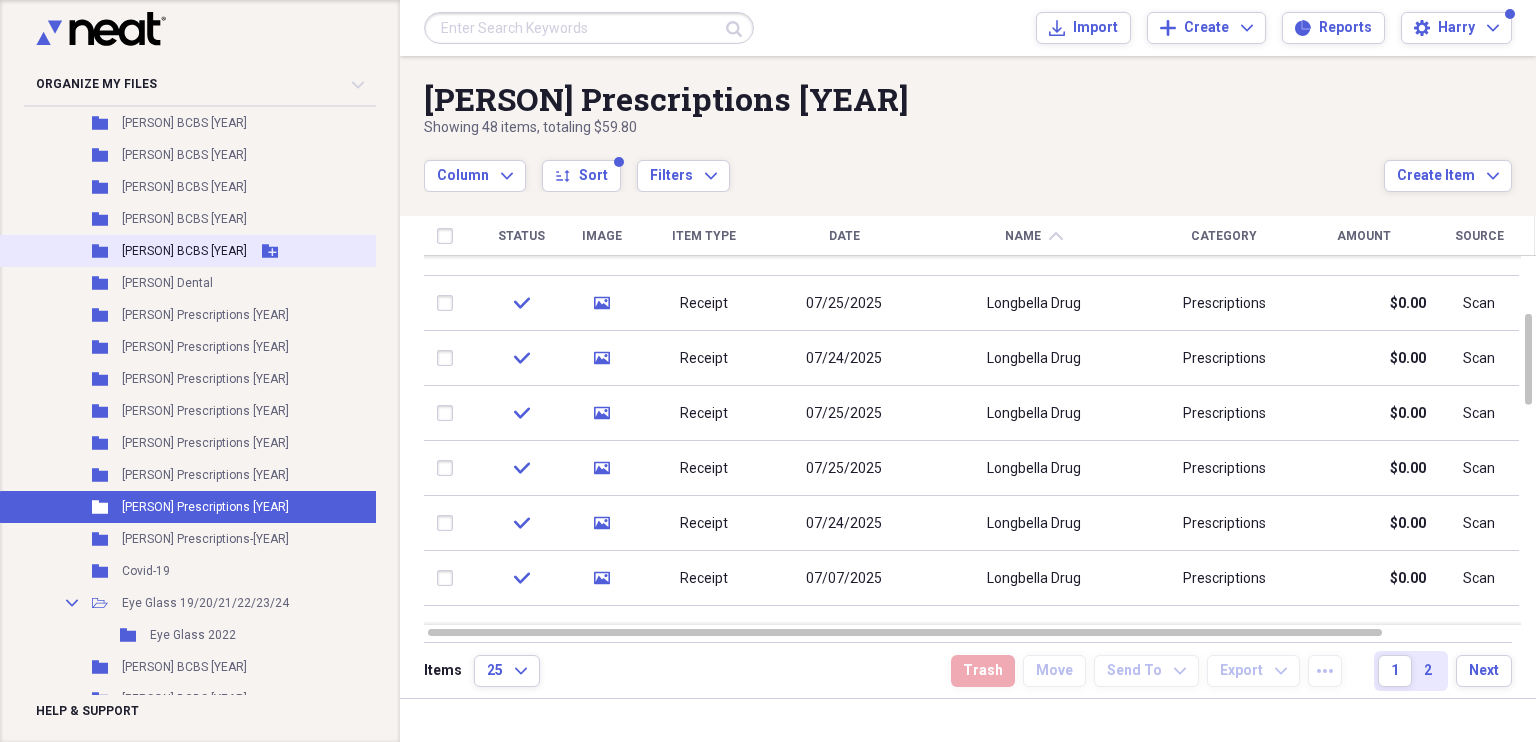 click on "[PERSON] BCBS [YEAR]" at bounding box center [184, 251] 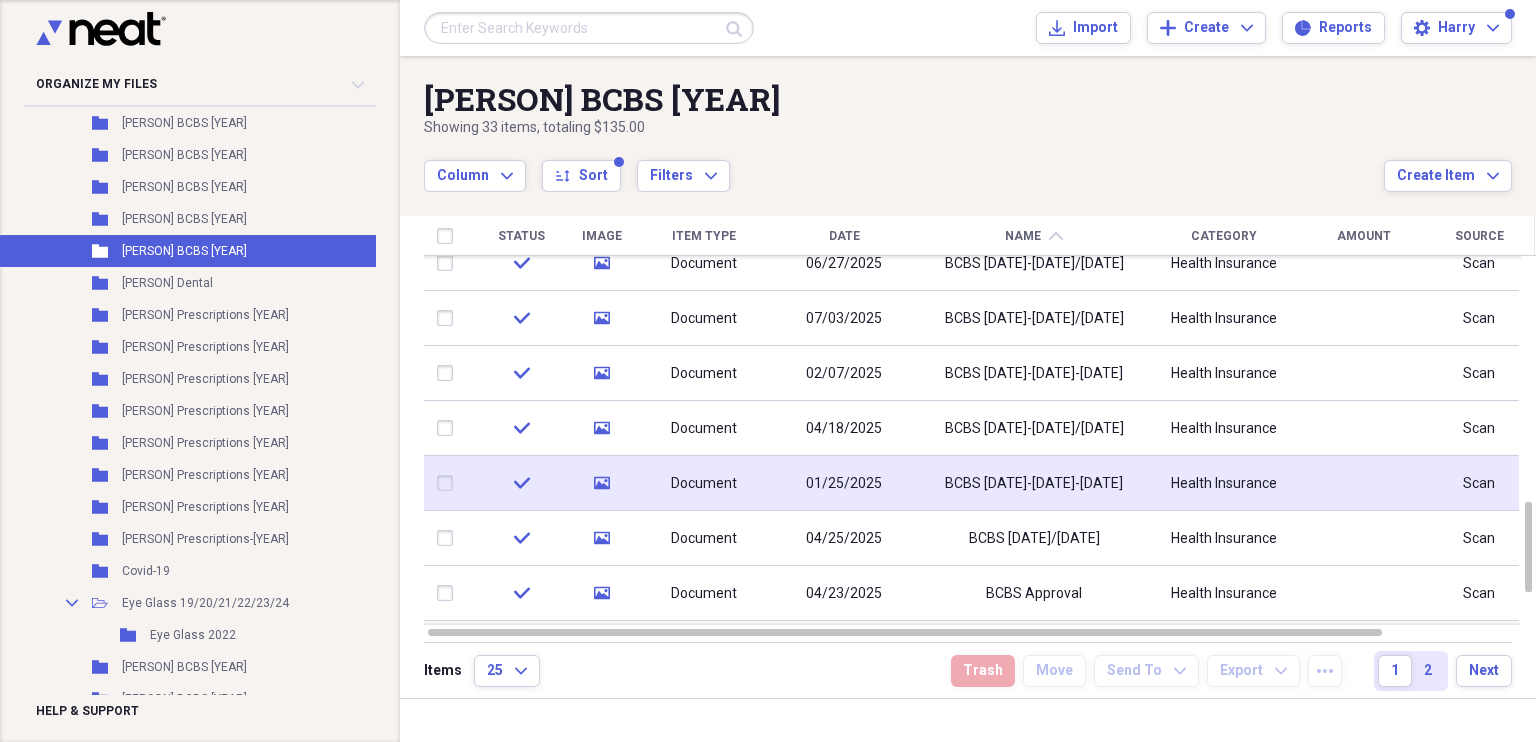click on "BCBS [DATE]-[DATE]-[DATE]" at bounding box center [1034, 484] 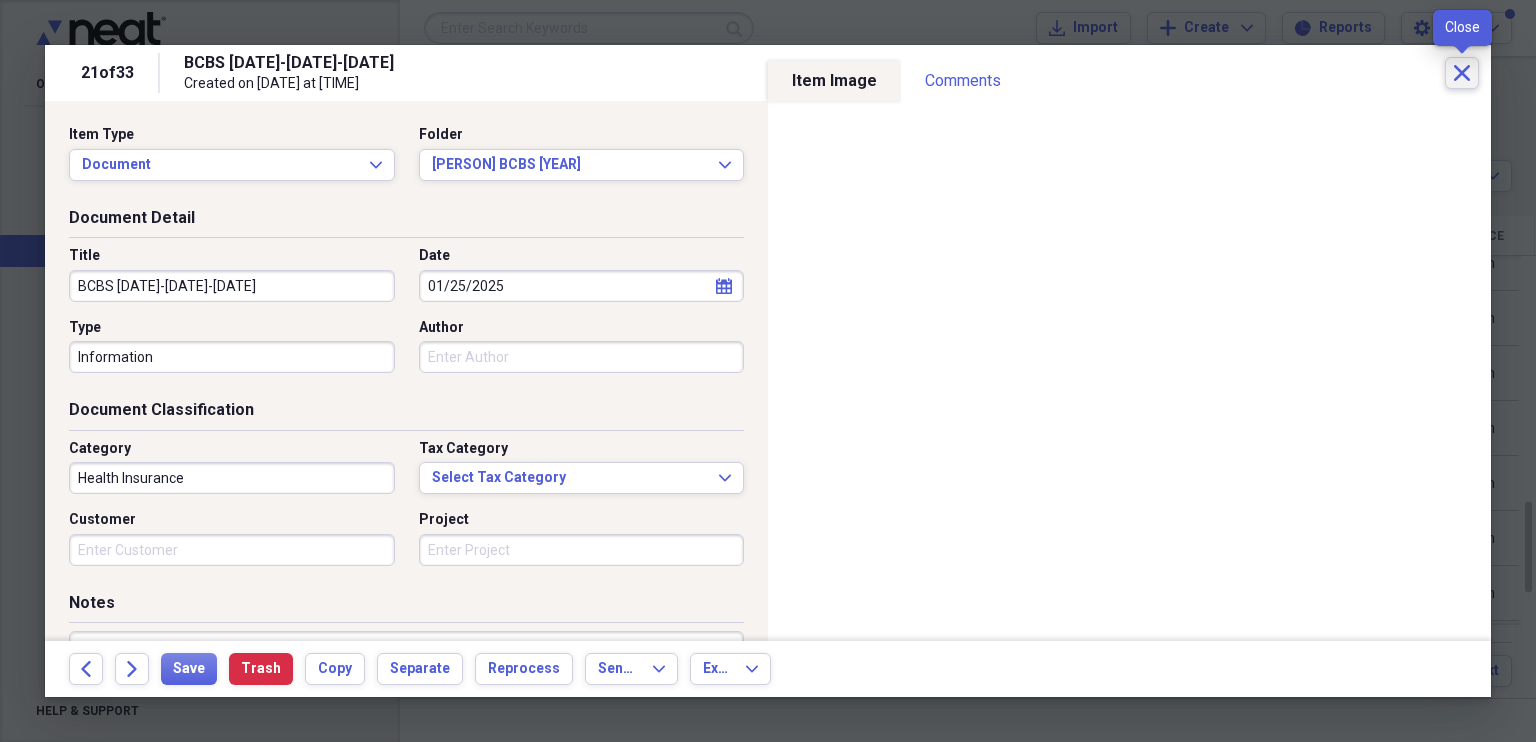click on "Close" 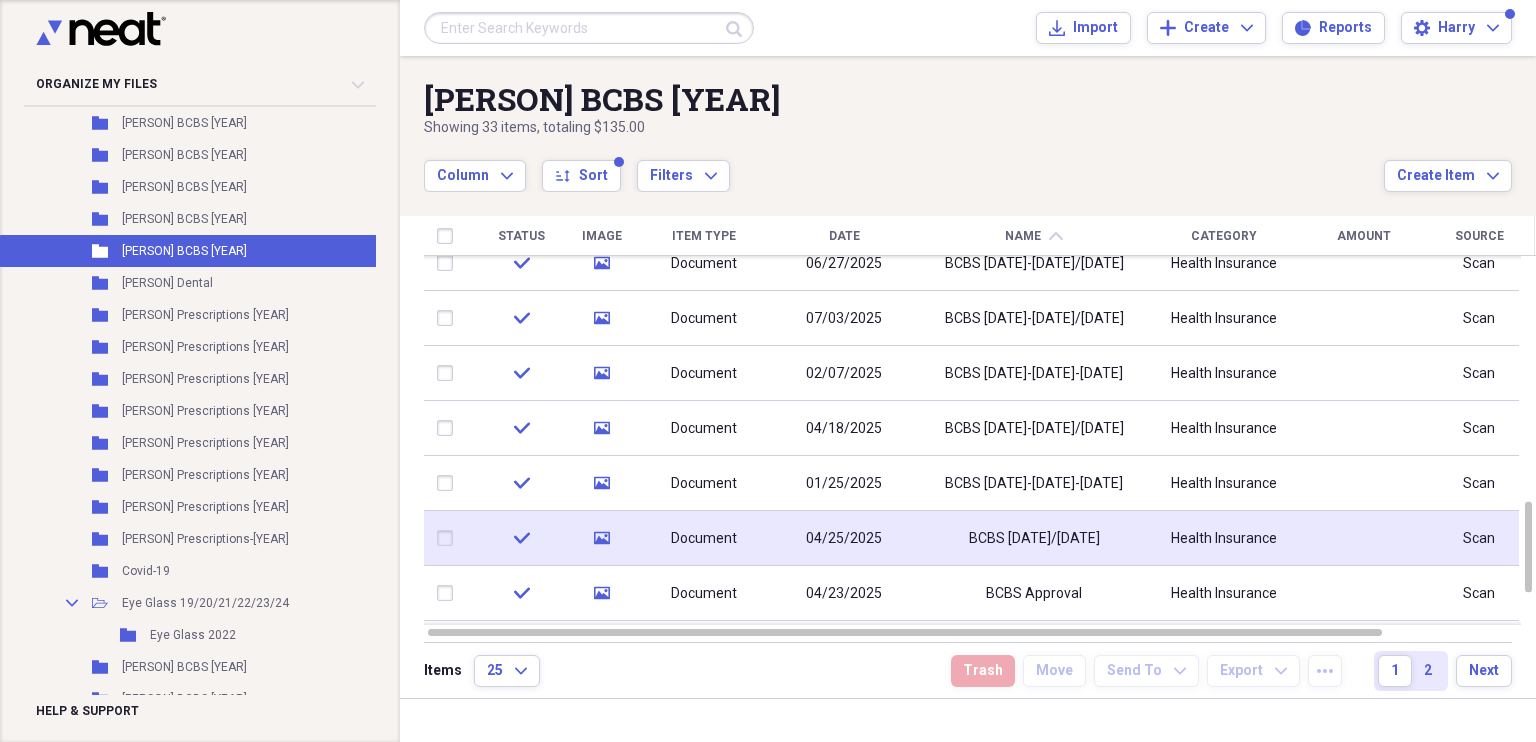 click on "BCBS [DATE]/[DATE]" at bounding box center (1034, 539) 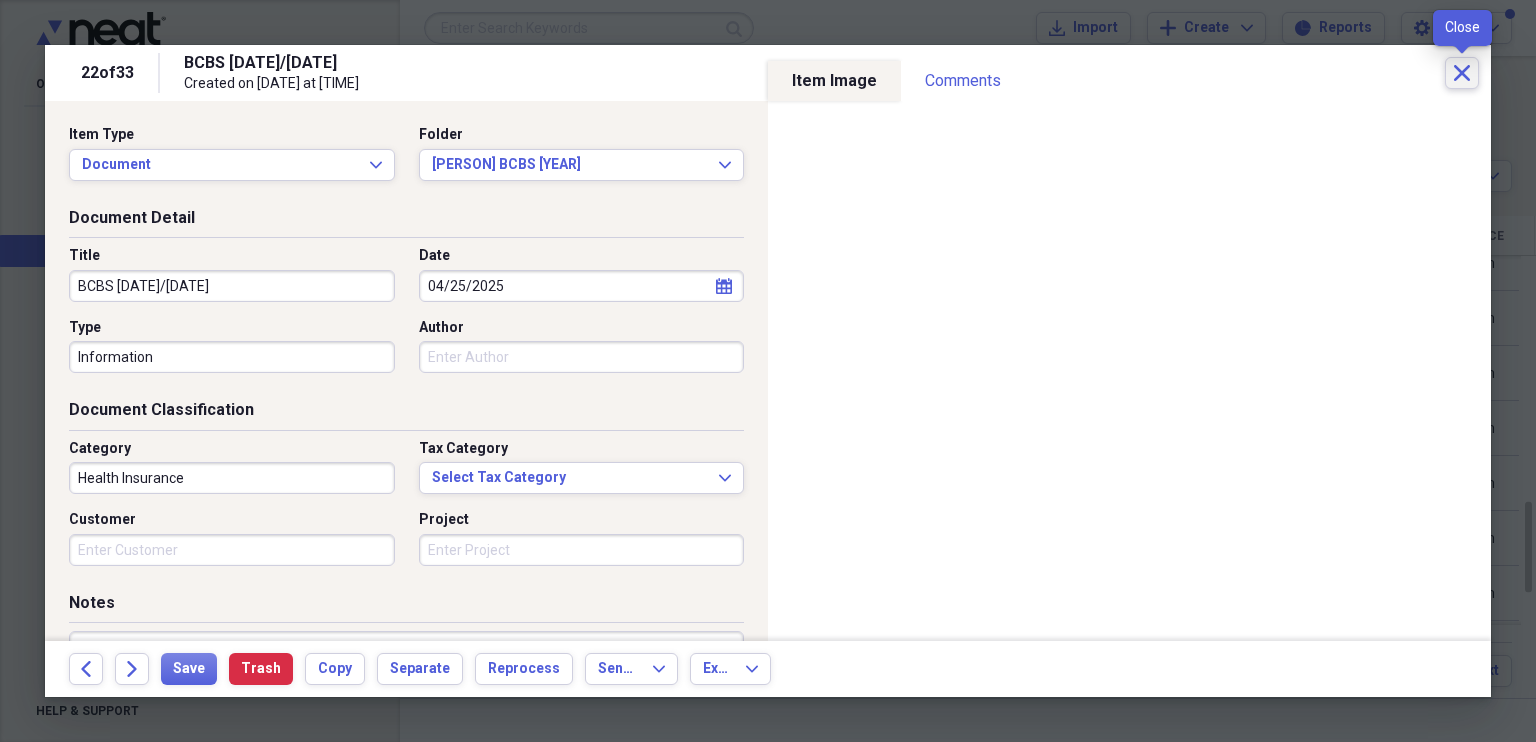 click 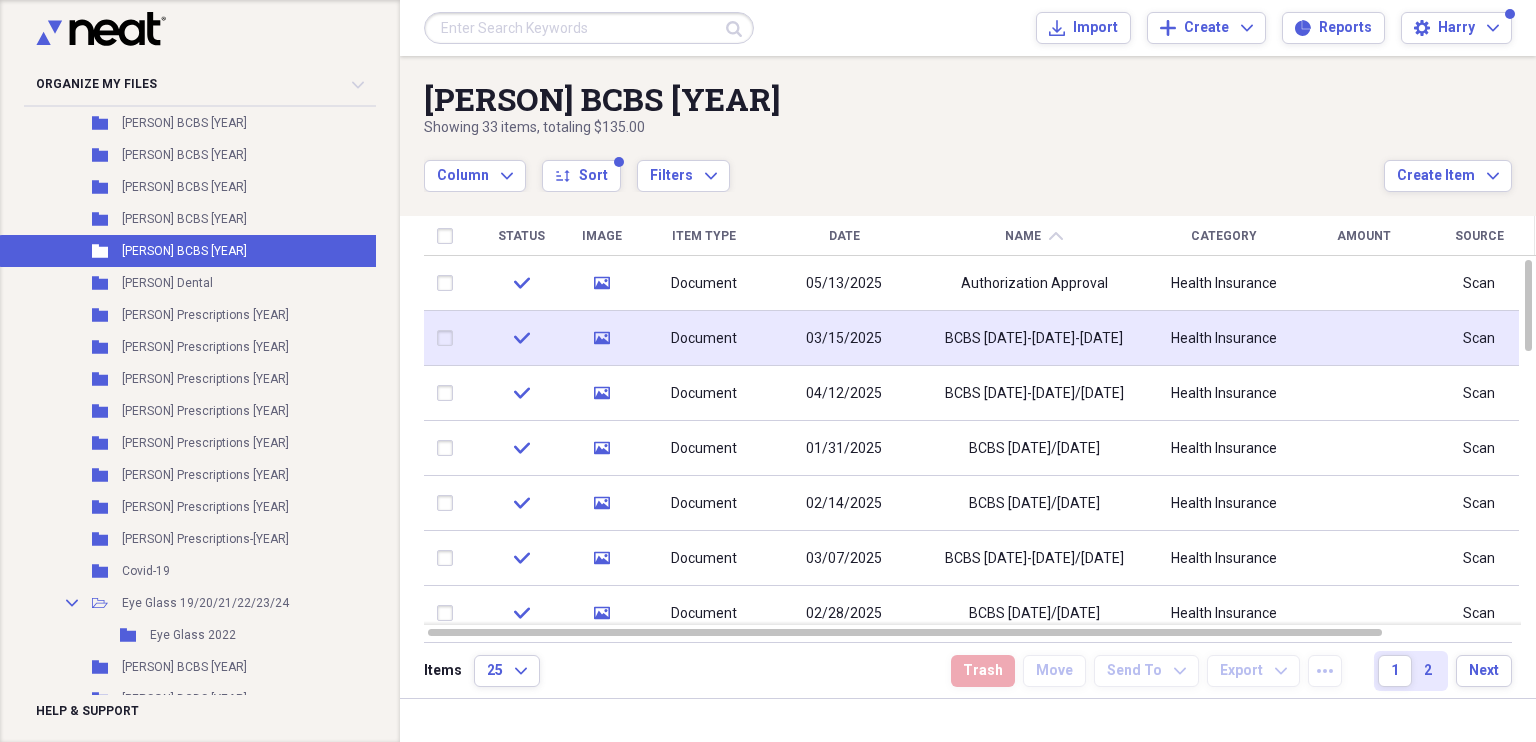 click on "BCBS [DATE]-[DATE]-[DATE]" at bounding box center [1034, 339] 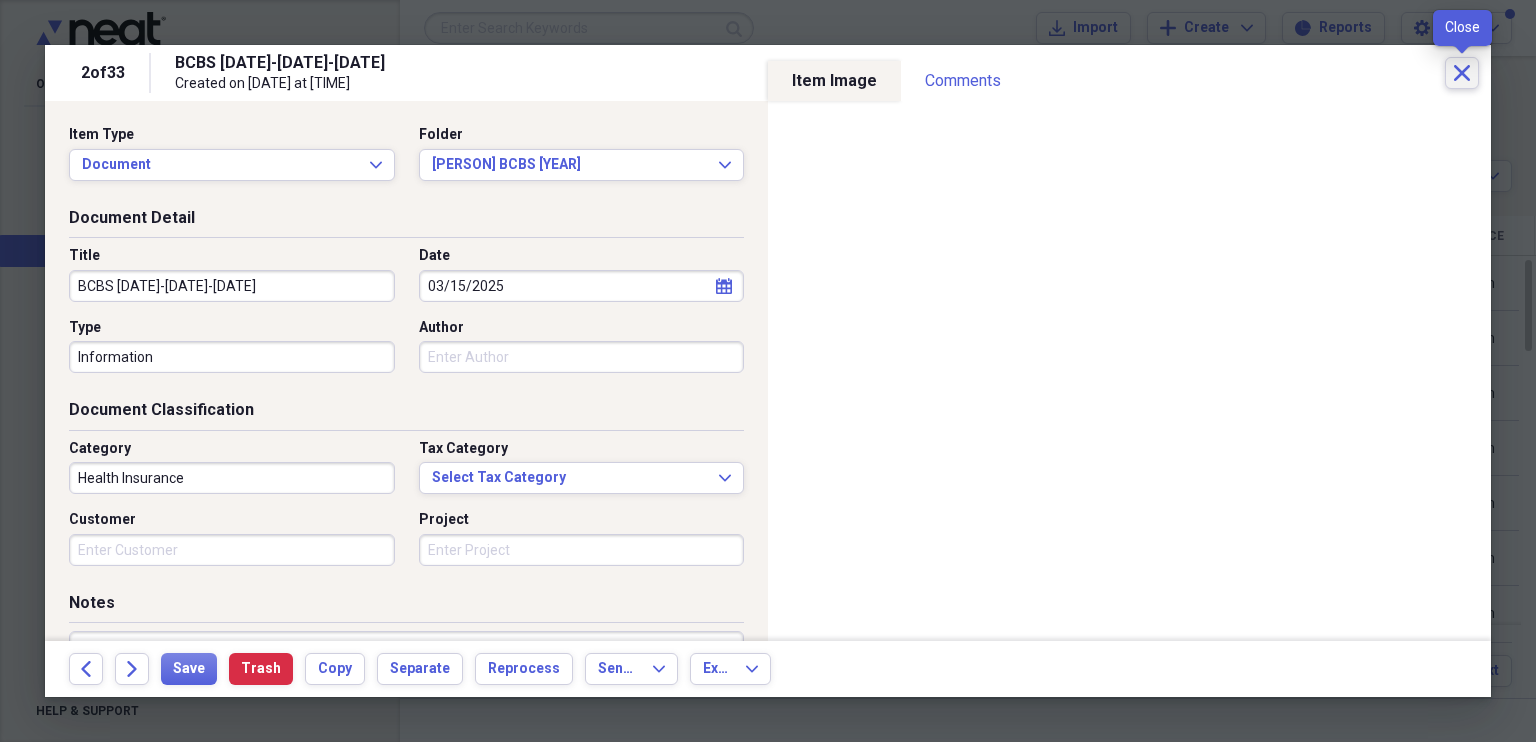 click 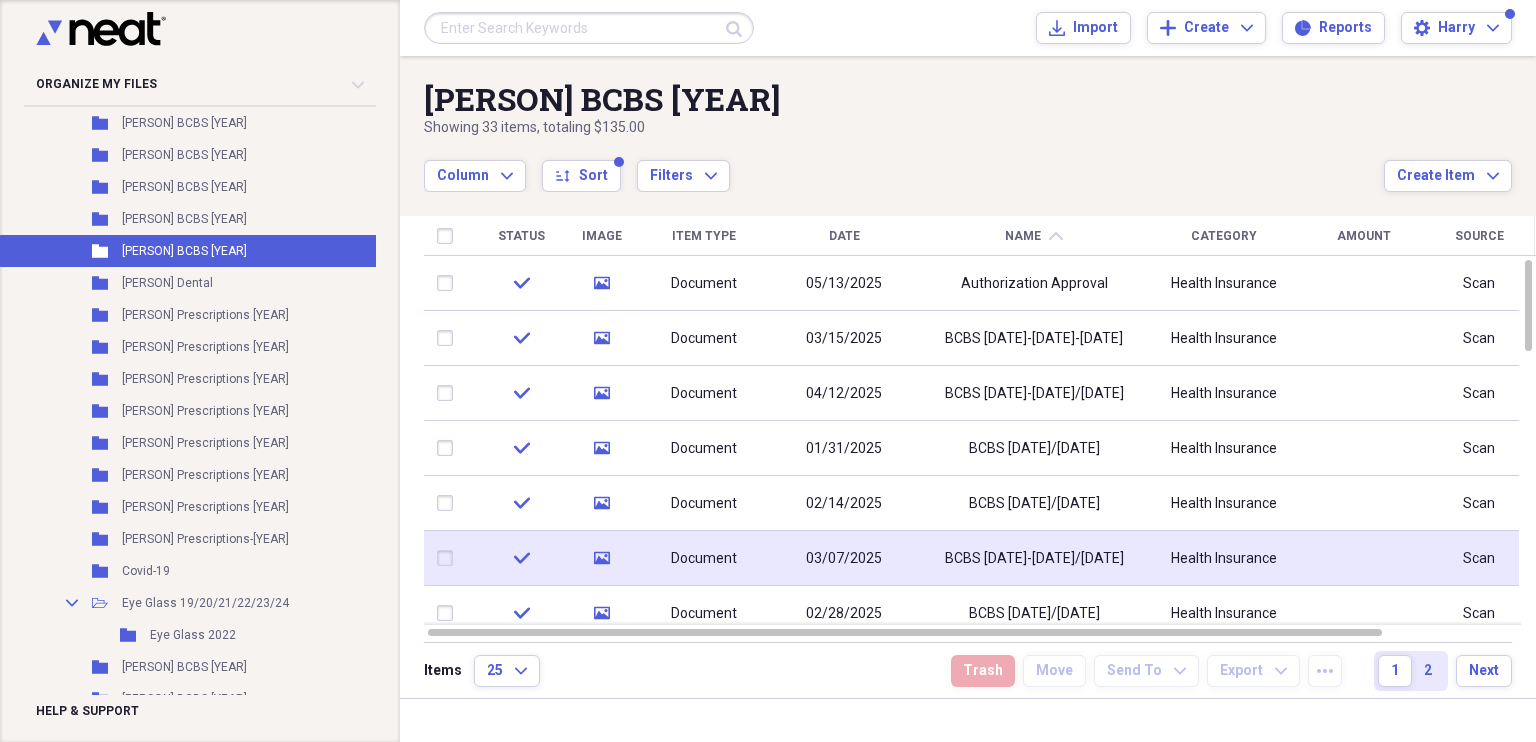 click on "BCBS [DATE]-[DATE]/[DATE]" at bounding box center (1034, 559) 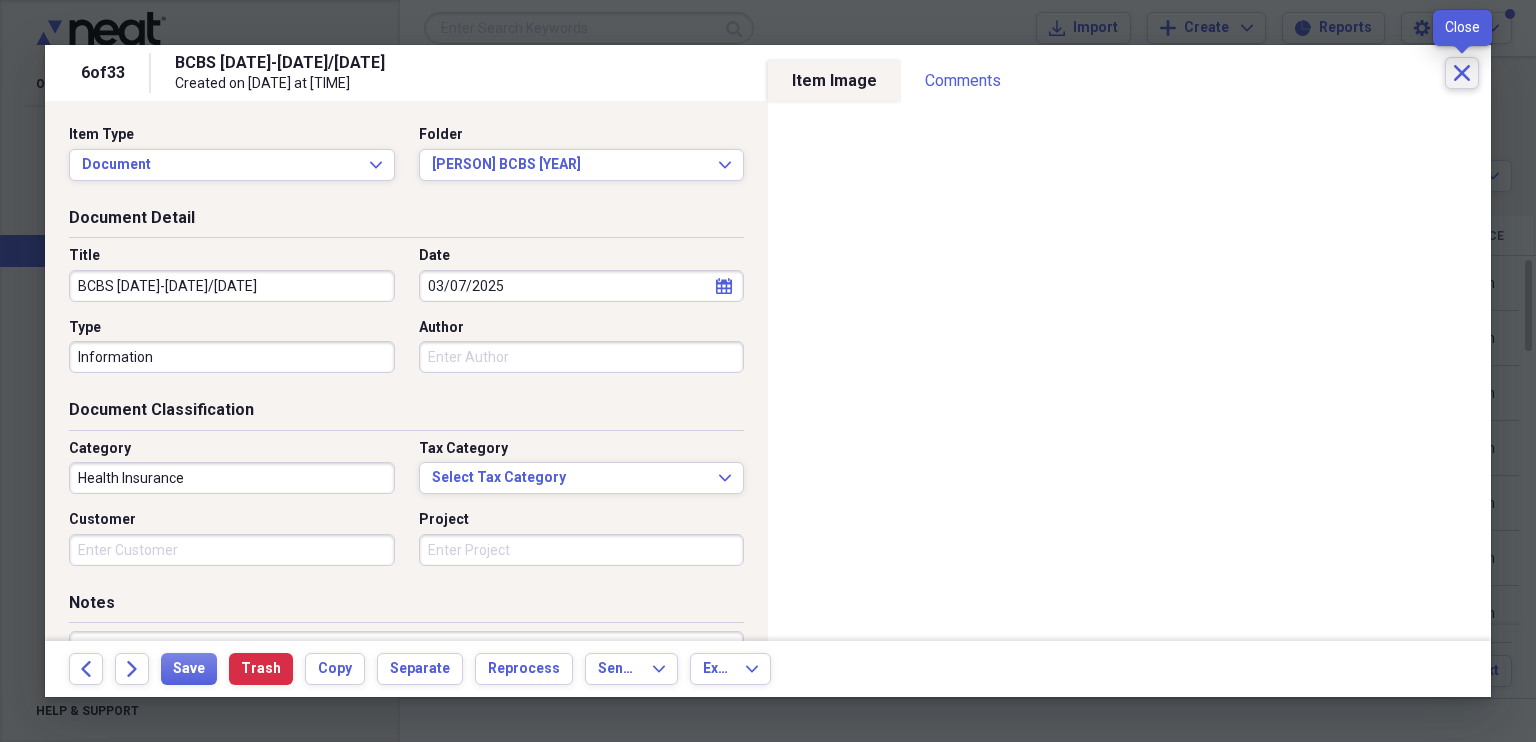 click on "Close" 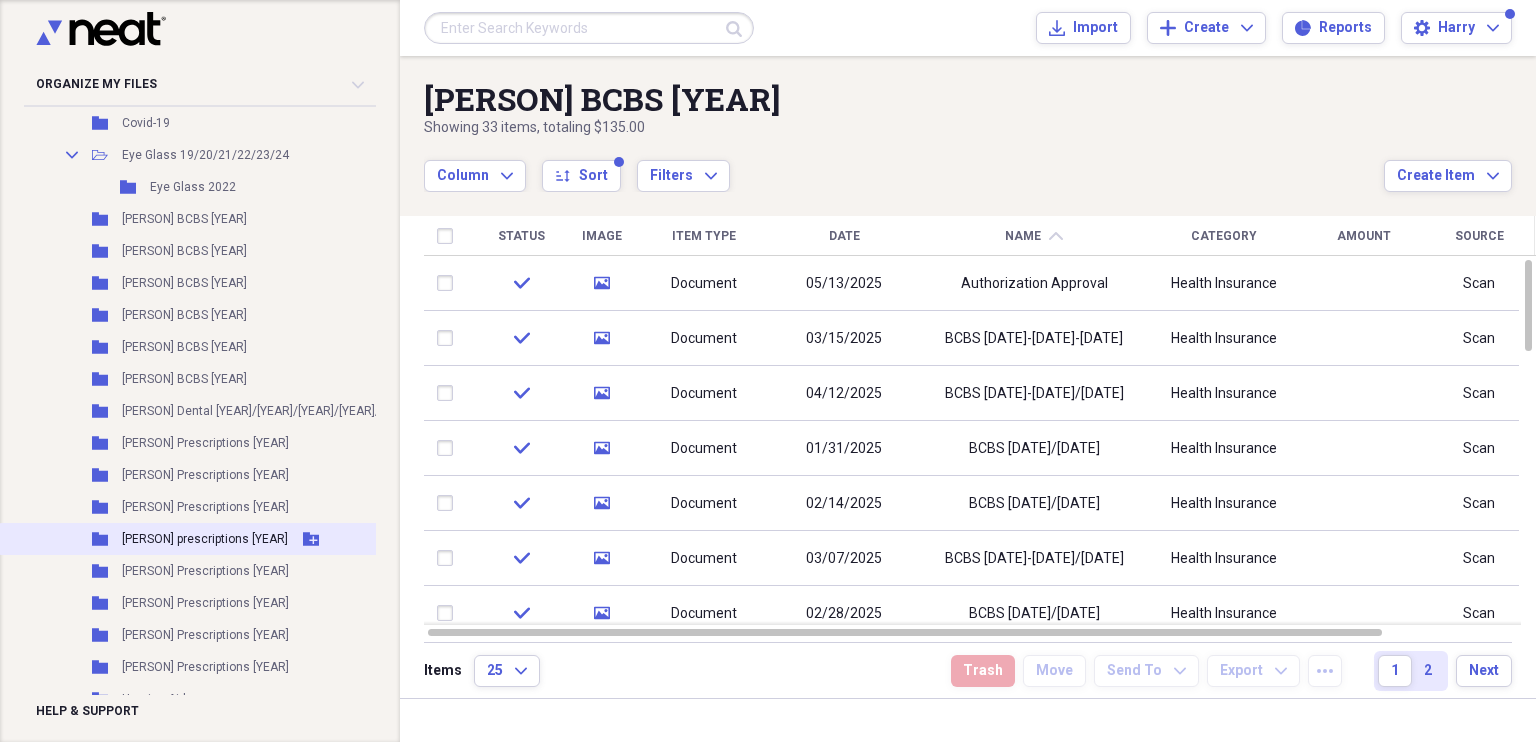 scroll, scrollTop: 3900, scrollLeft: 0, axis: vertical 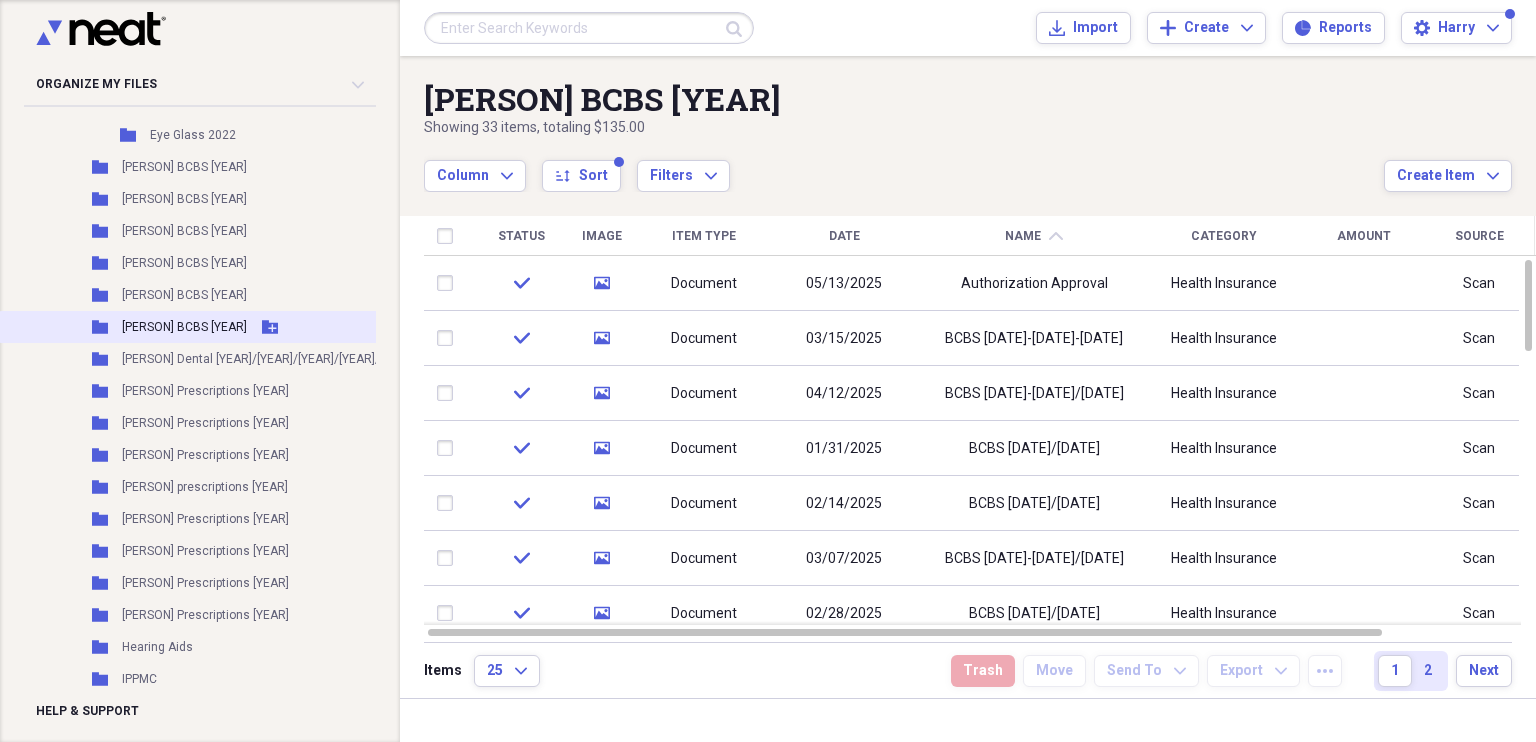 click on "[PERSON] BCBS [YEAR]" at bounding box center (184, 327) 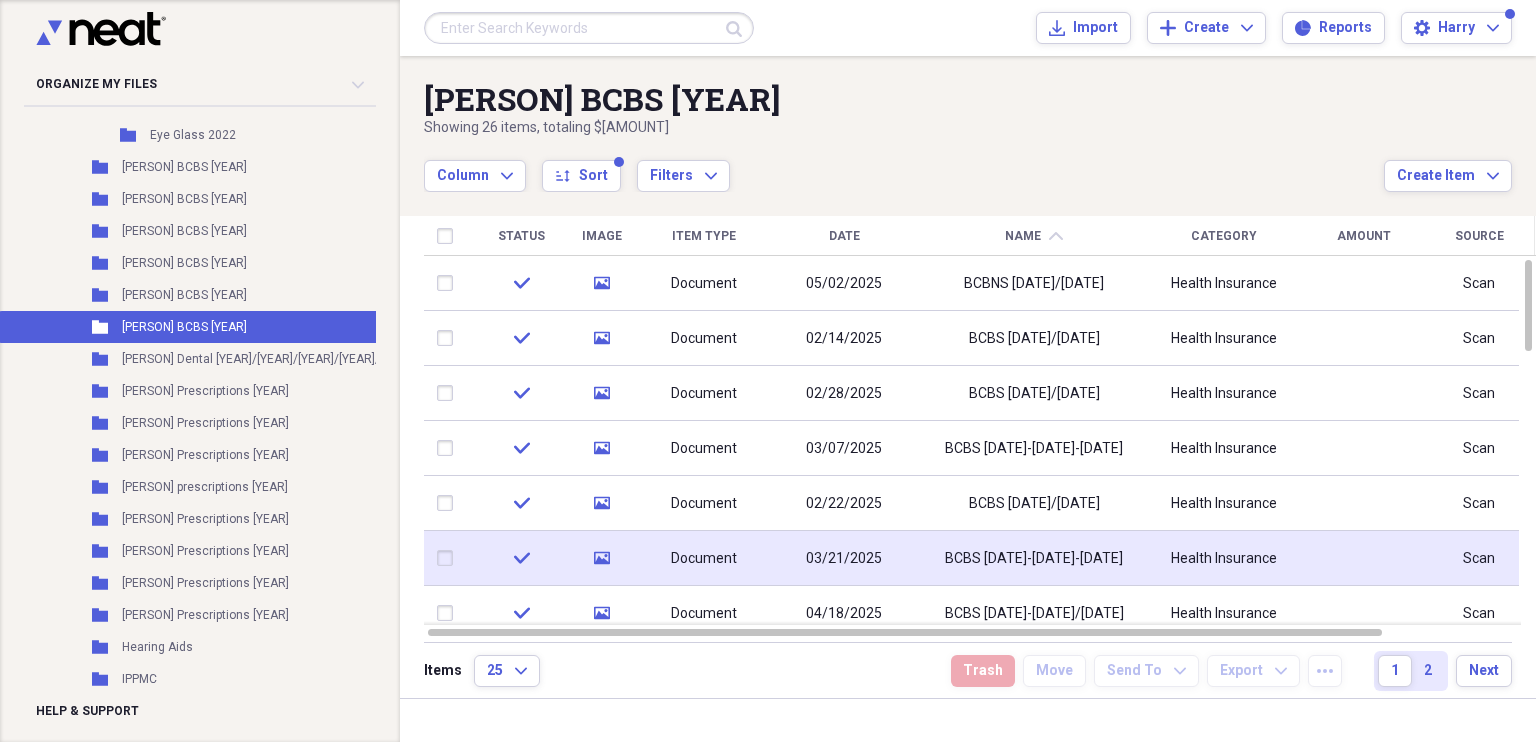click on "BCBS [DATE]-[DATE]-[DATE]" at bounding box center [1034, 559] 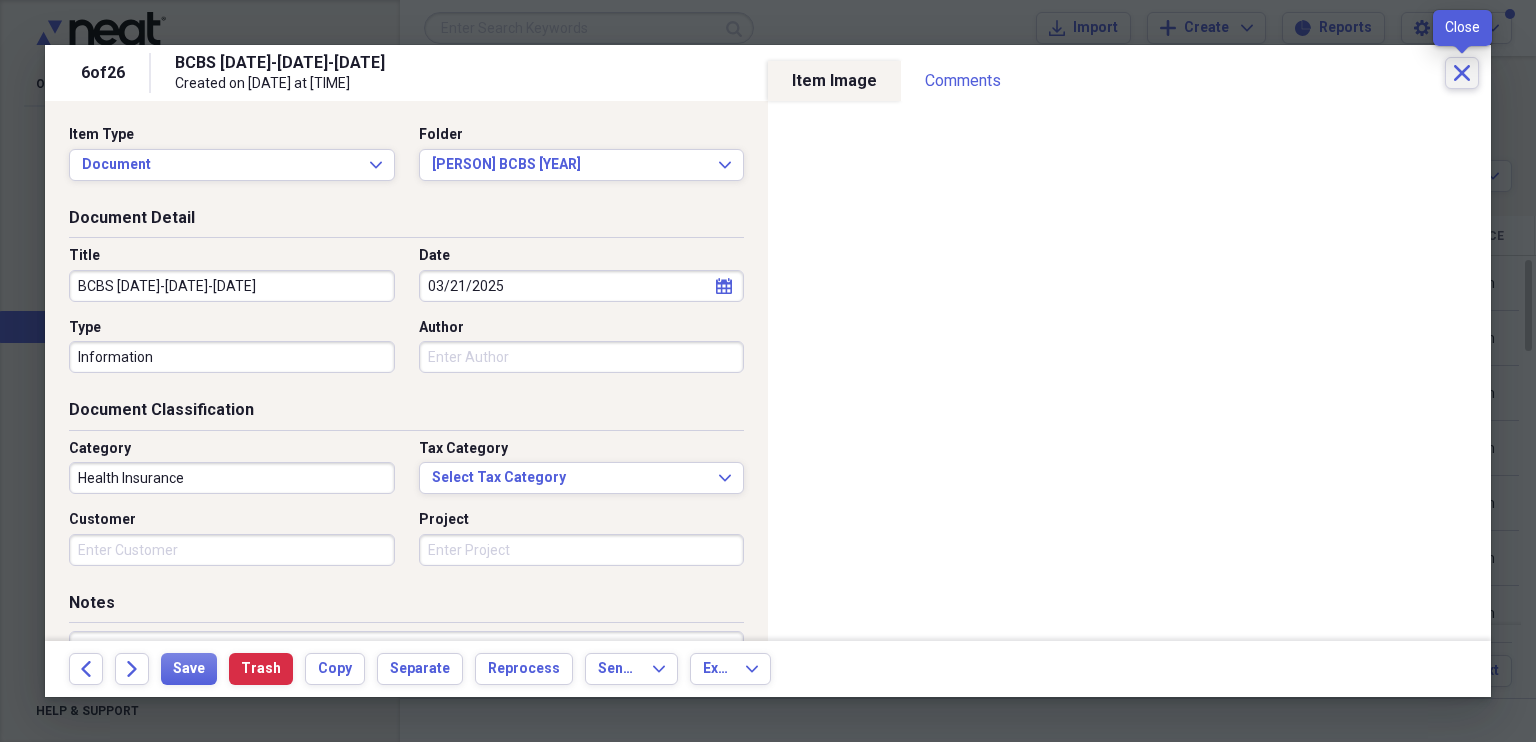 click 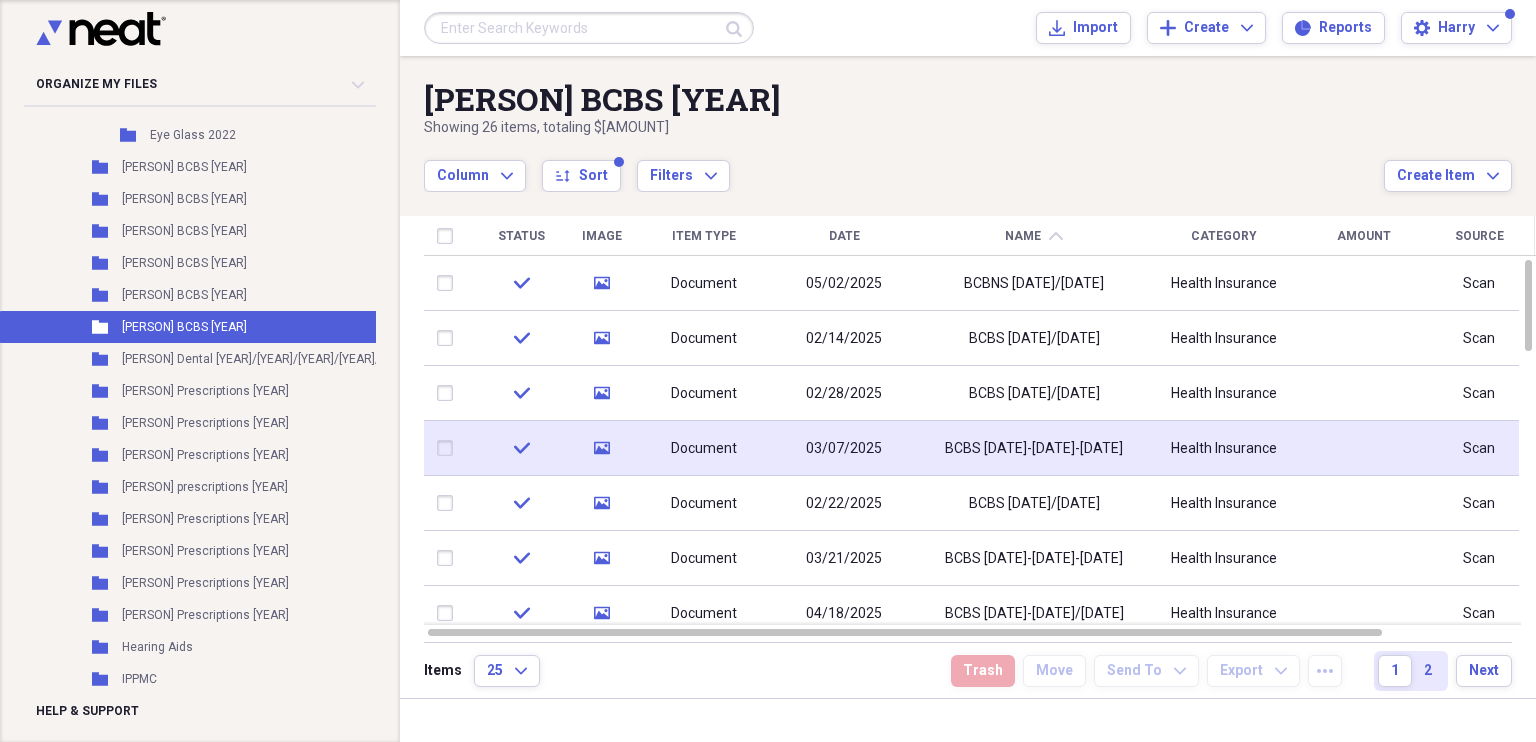 click on "BCBS [DATE]-[DATE]-[DATE]" at bounding box center (1034, 449) 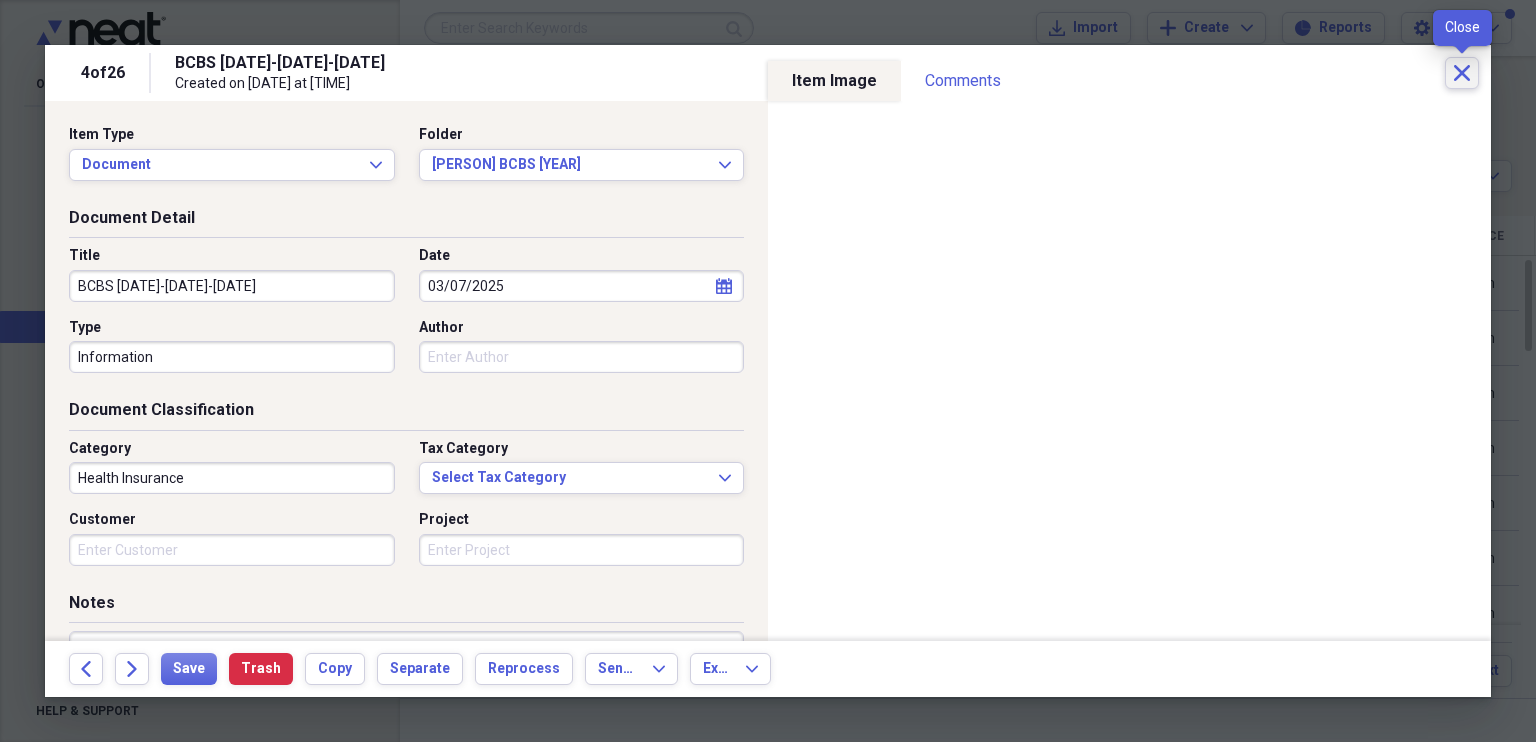 click 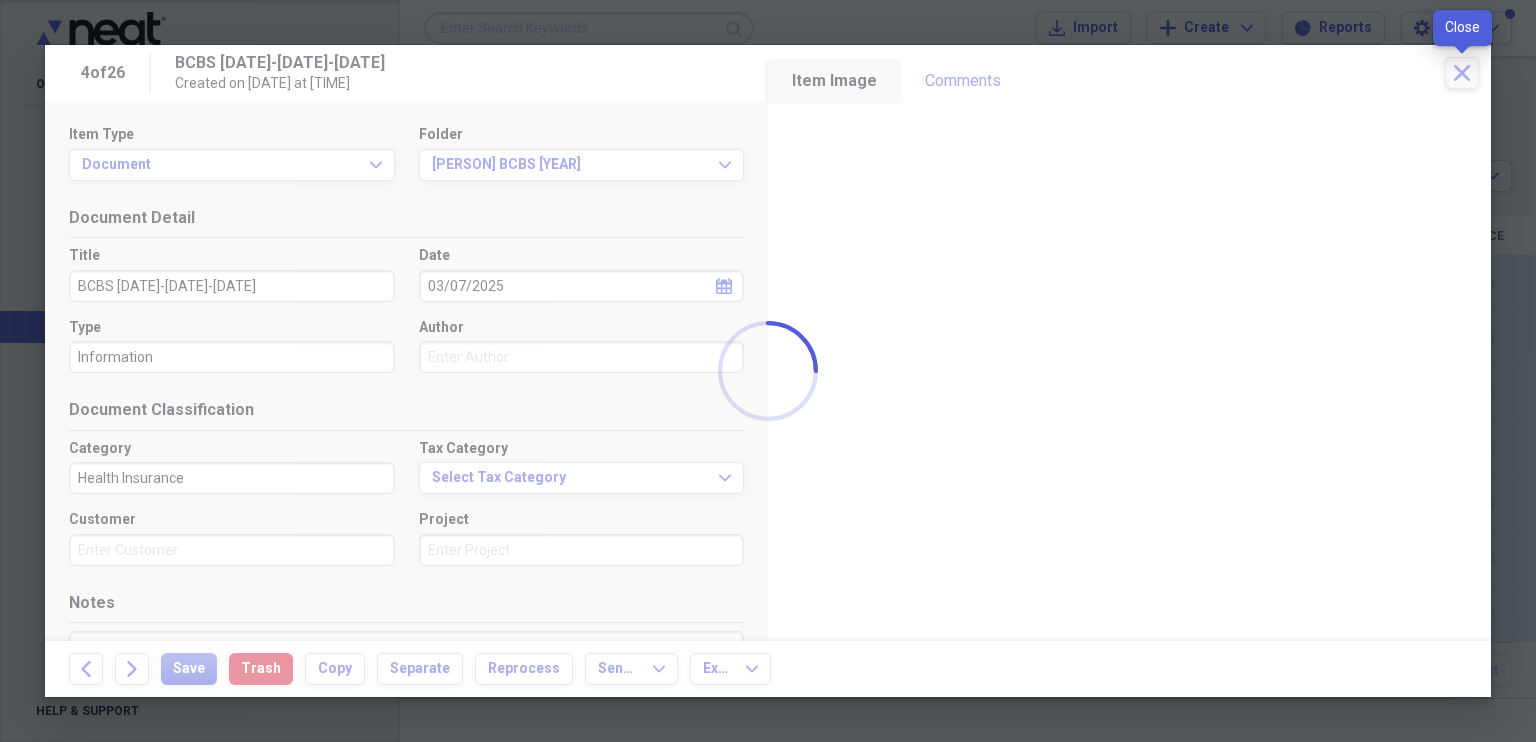click at bounding box center (768, 371) 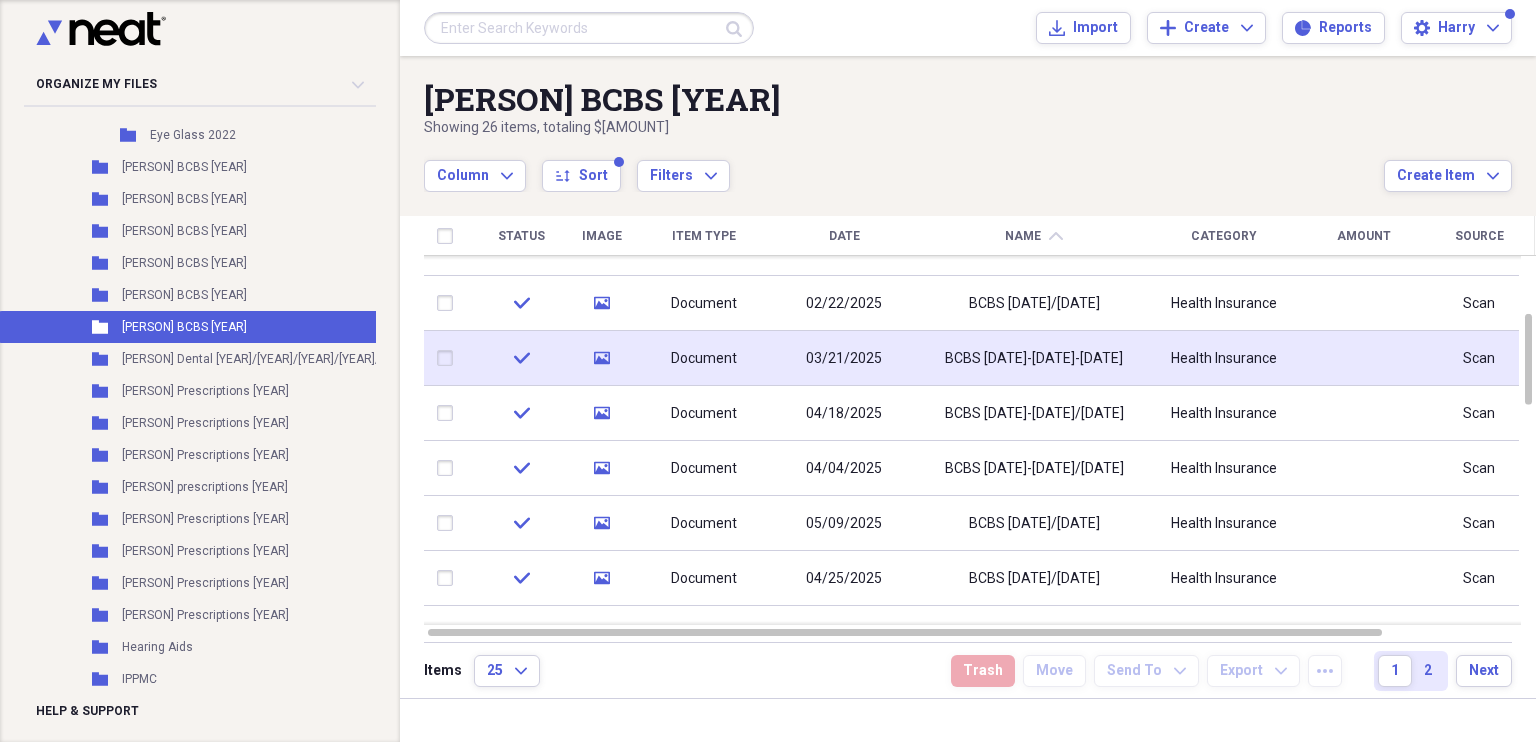 click on "BCBS [DATE]-[DATE]-[DATE]" at bounding box center [1034, 359] 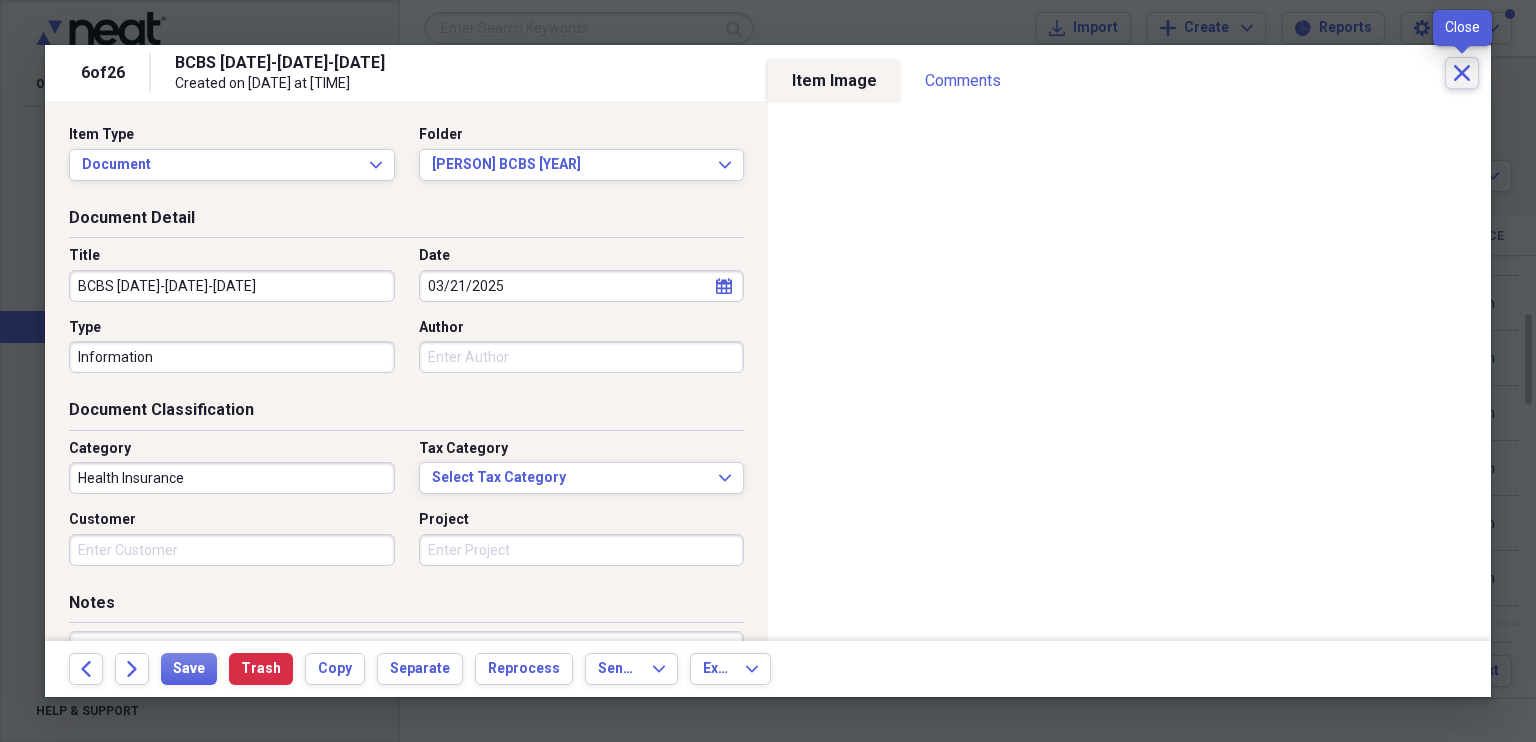 click on "Close" 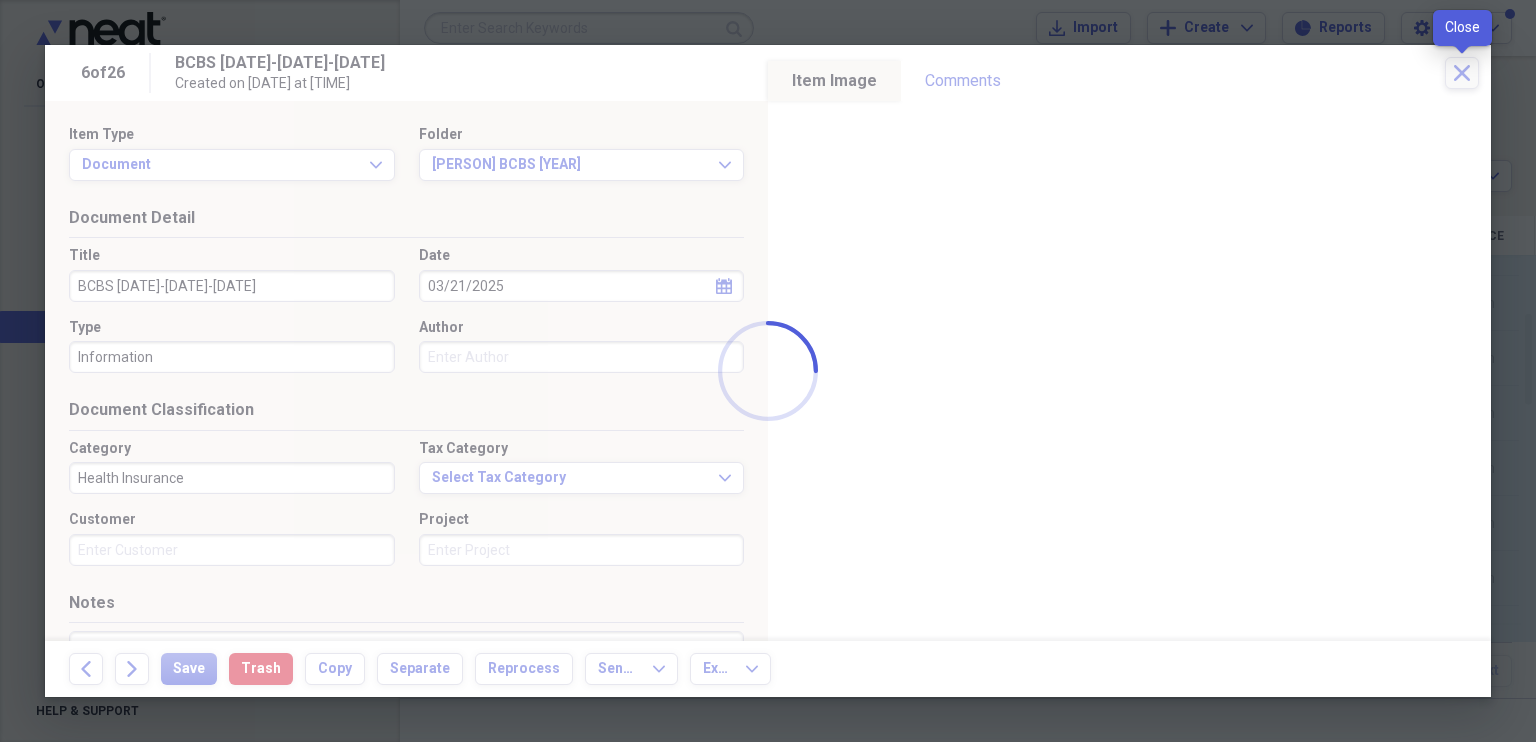 click at bounding box center [768, 371] 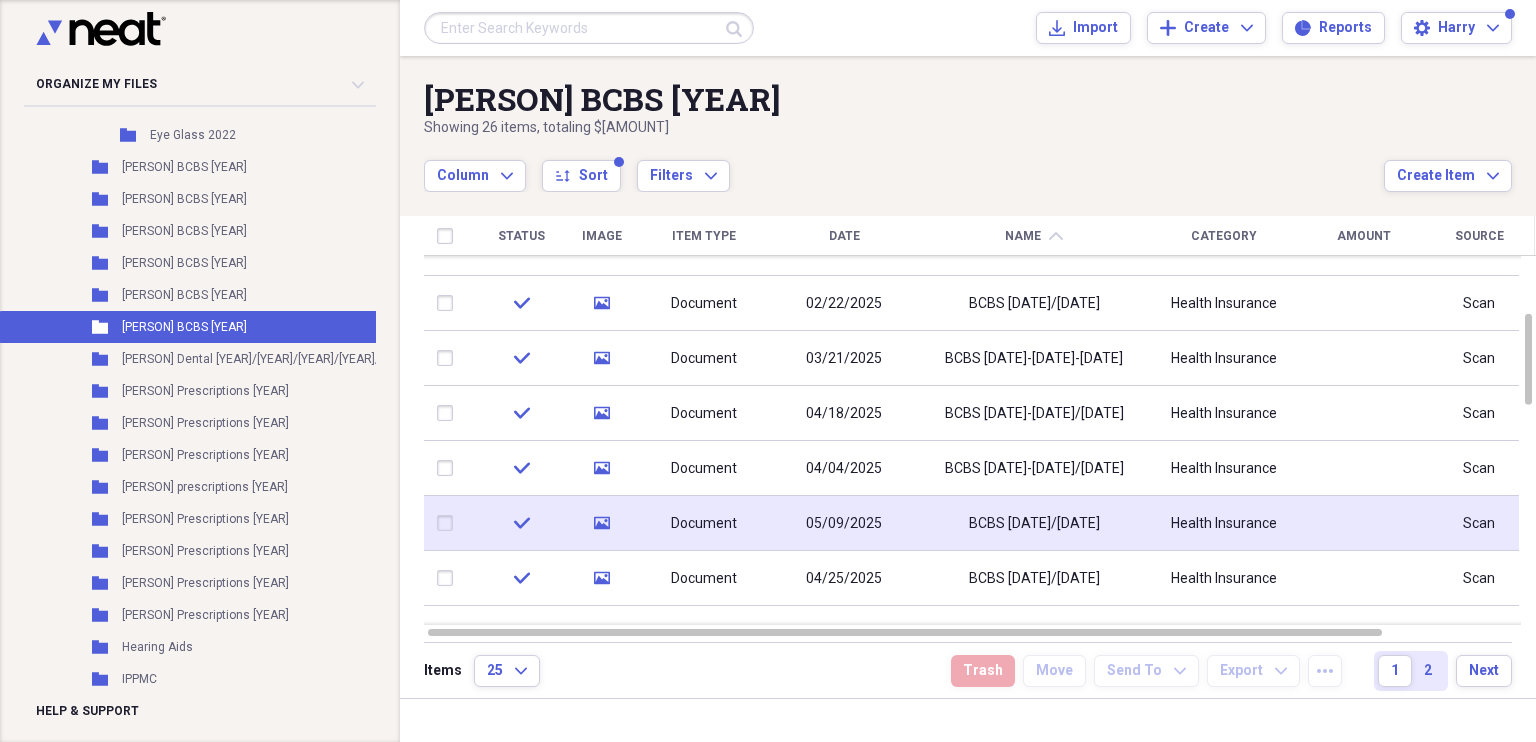 click on "BCBS [DATE]/[DATE]" at bounding box center [1034, 524] 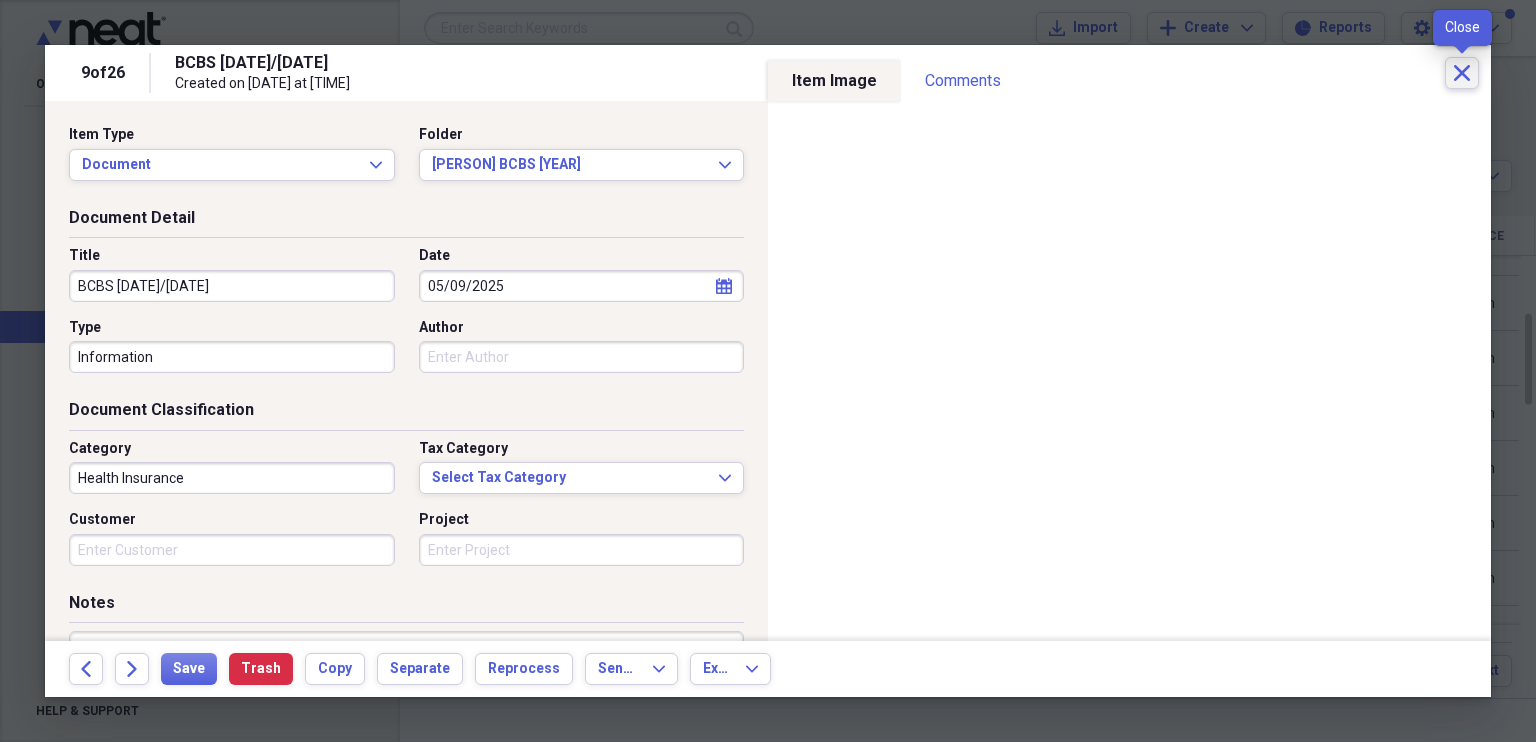 click 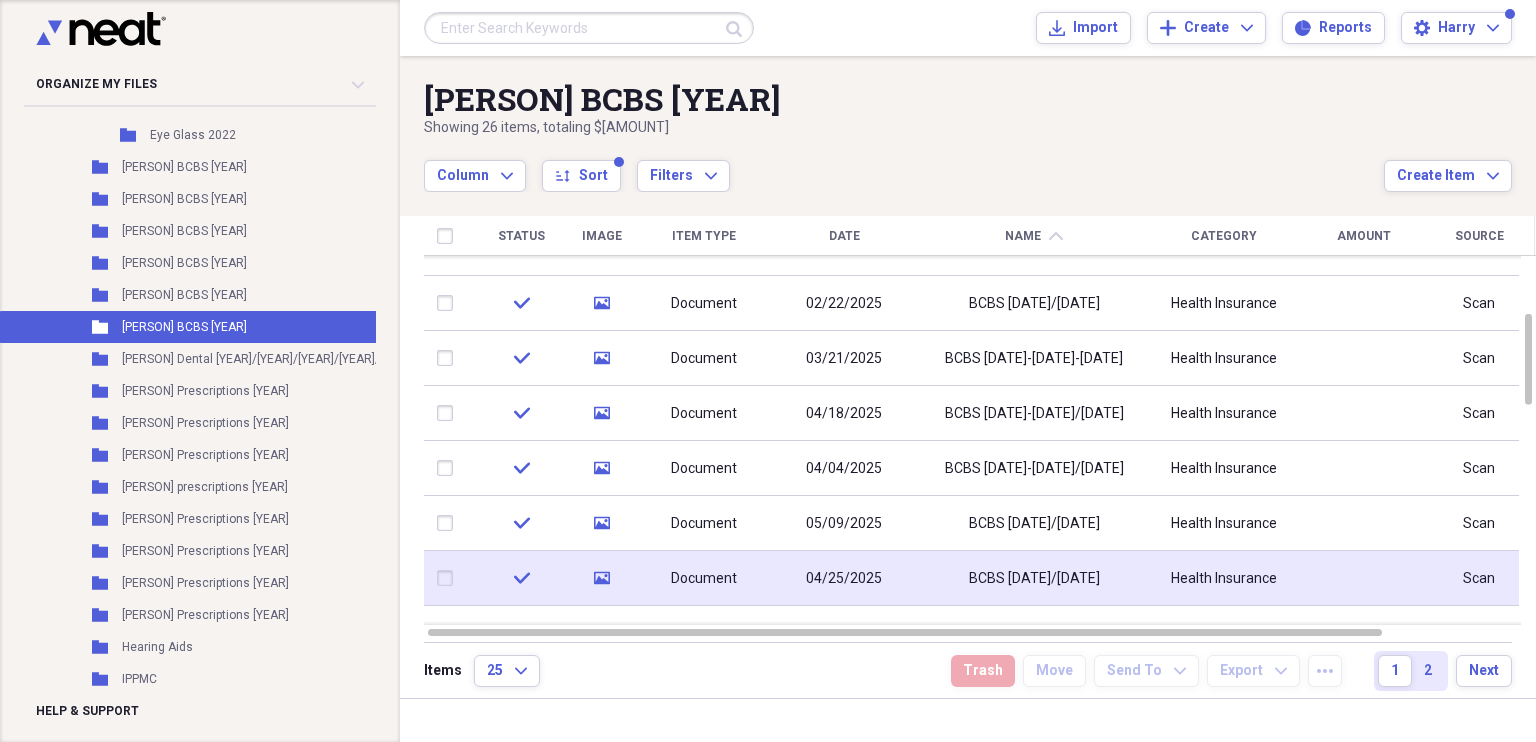 click on "04/25/2025" at bounding box center [844, 579] 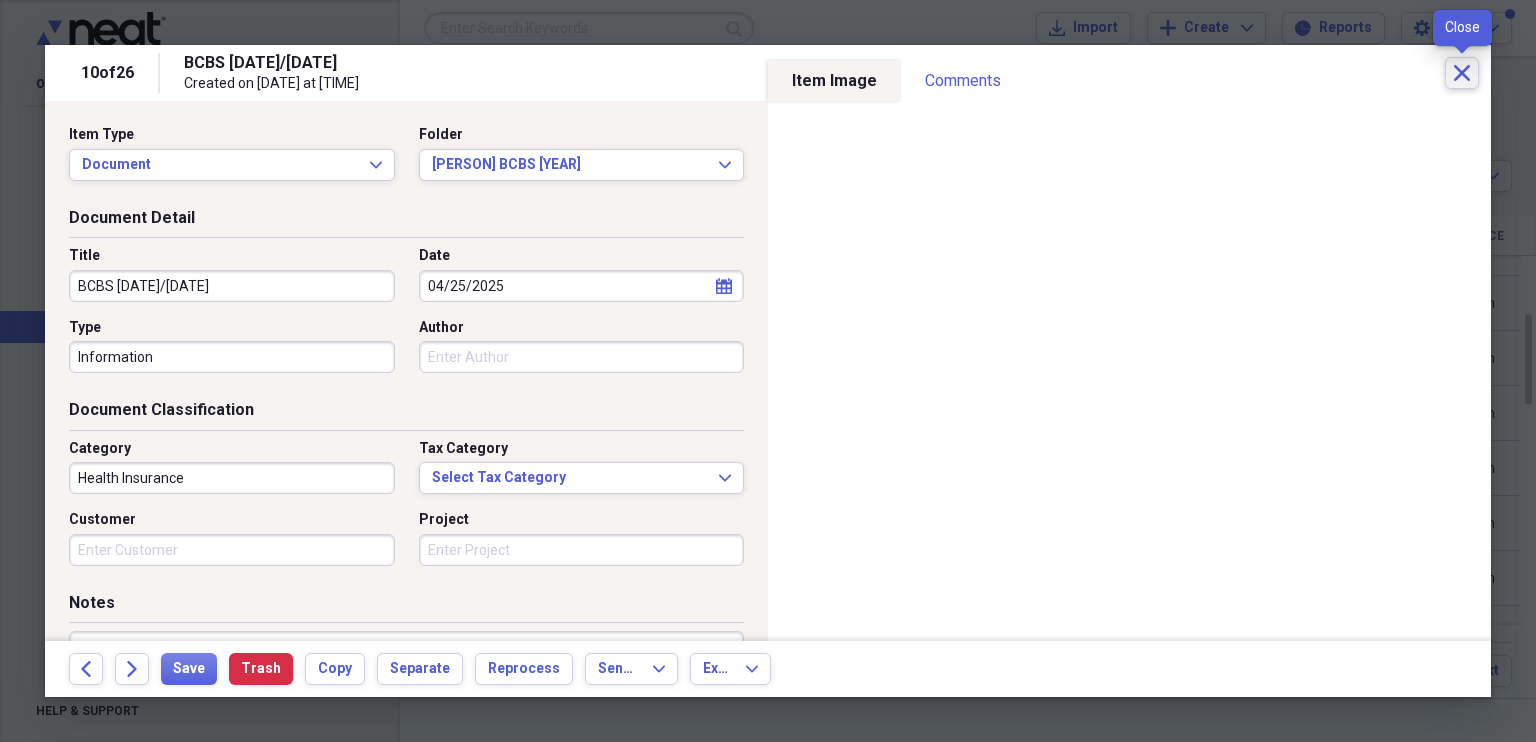 click 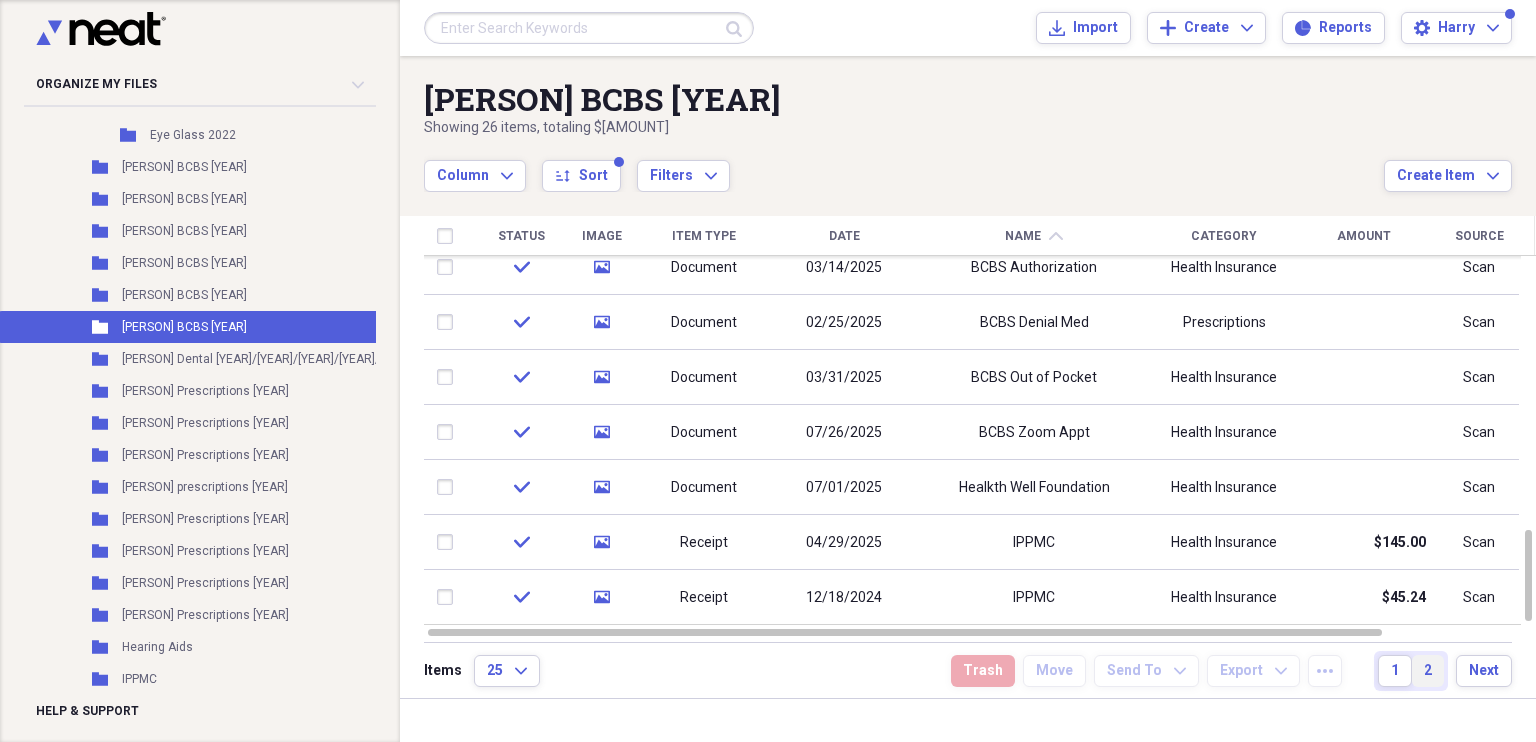 click on "2" at bounding box center [1428, 671] 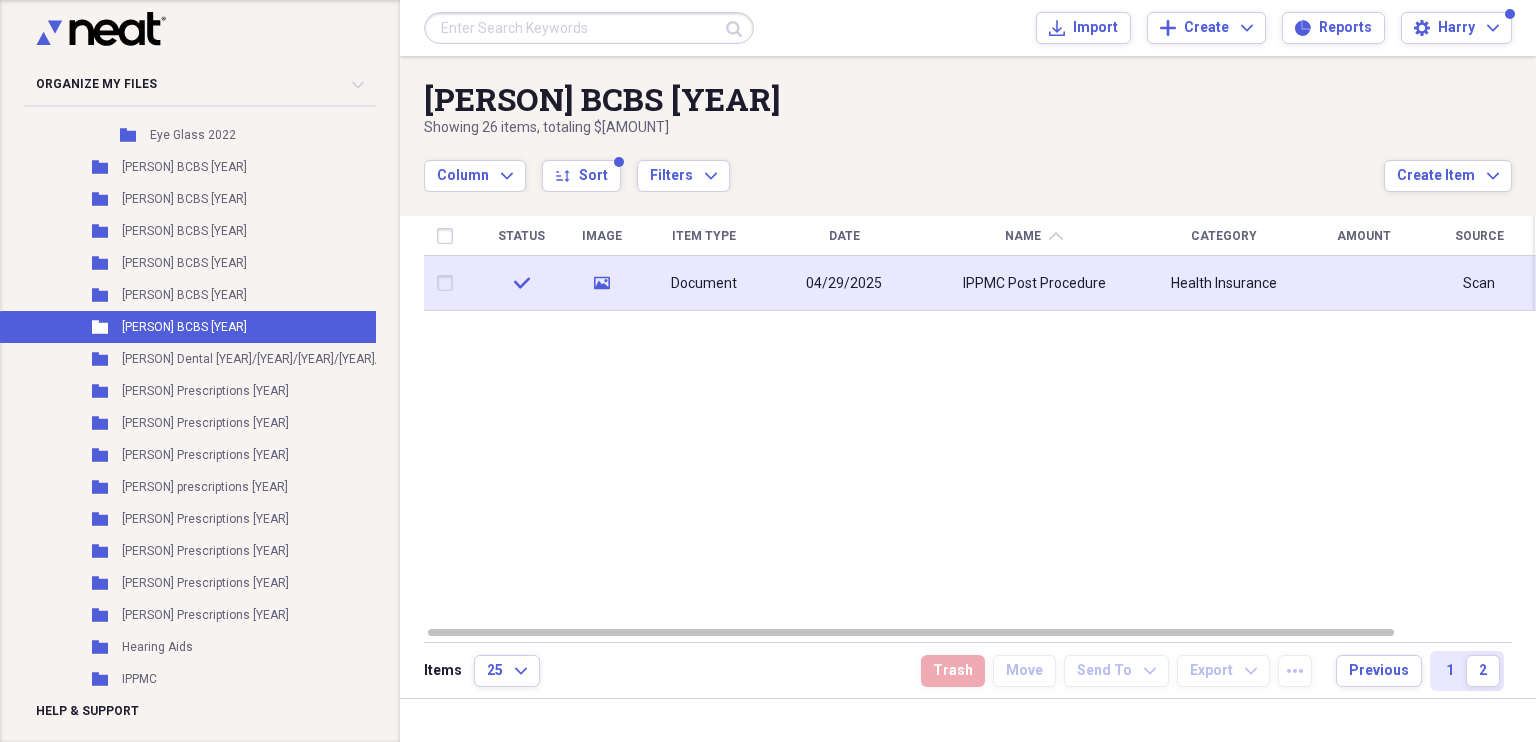 click on "04/29/2025" at bounding box center (844, 284) 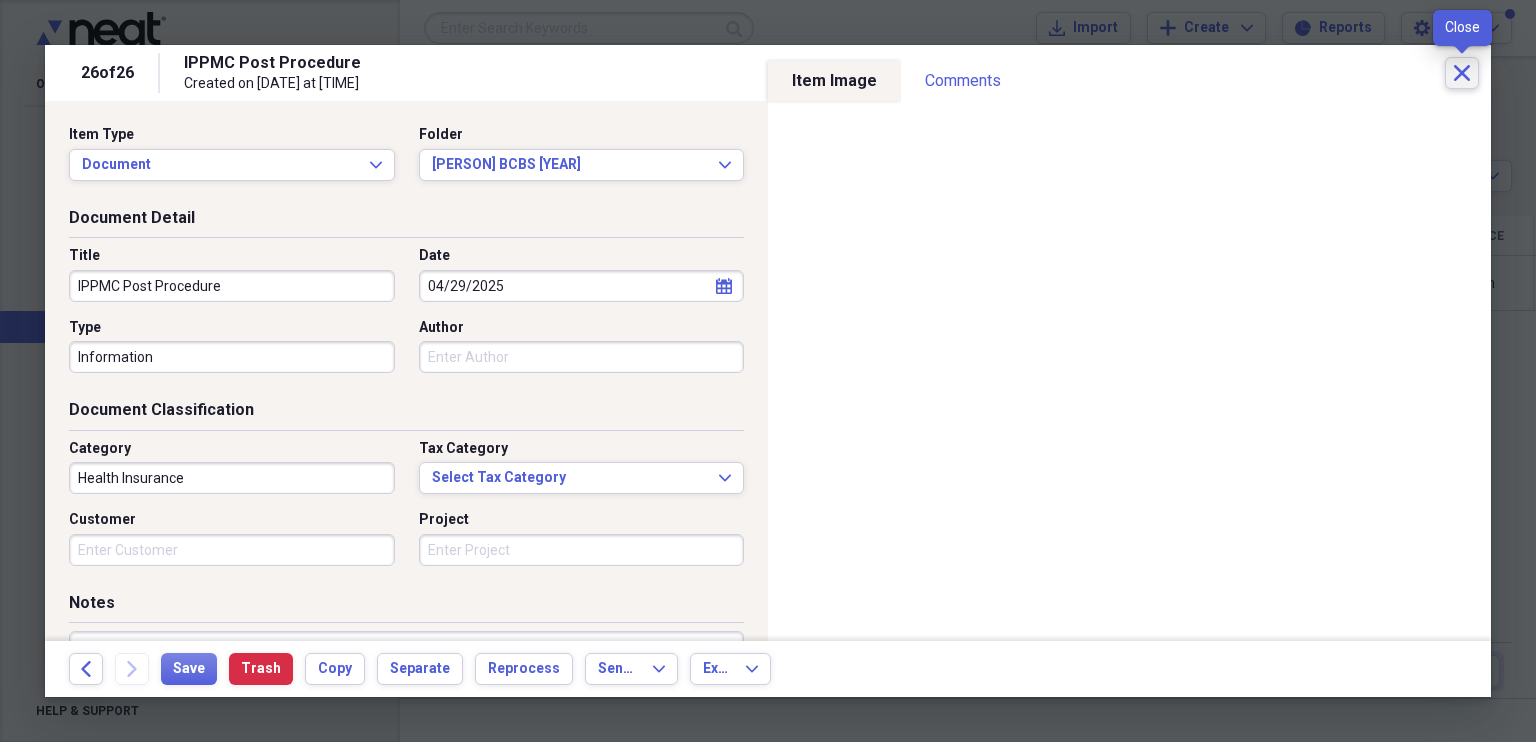click 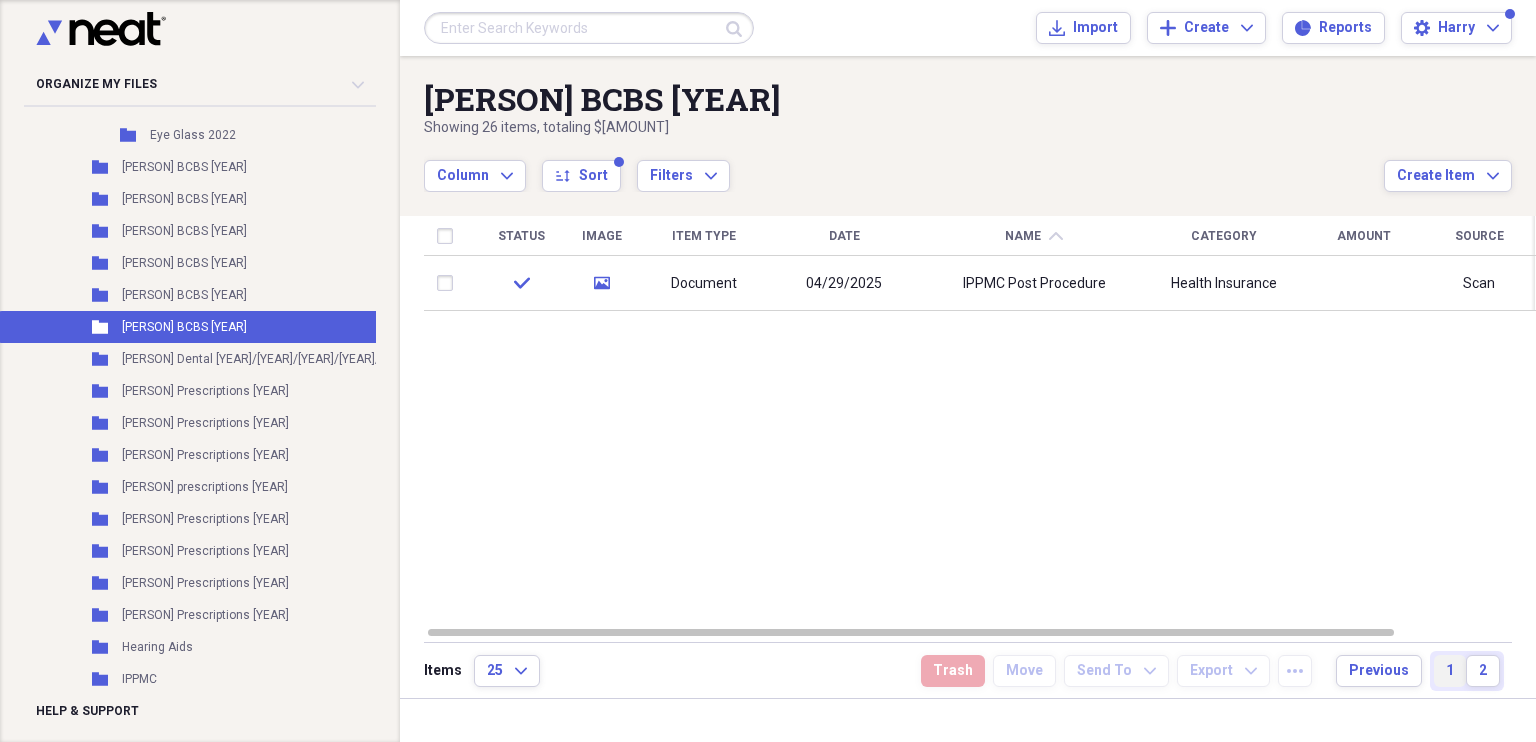 click on "1" at bounding box center [1450, 671] 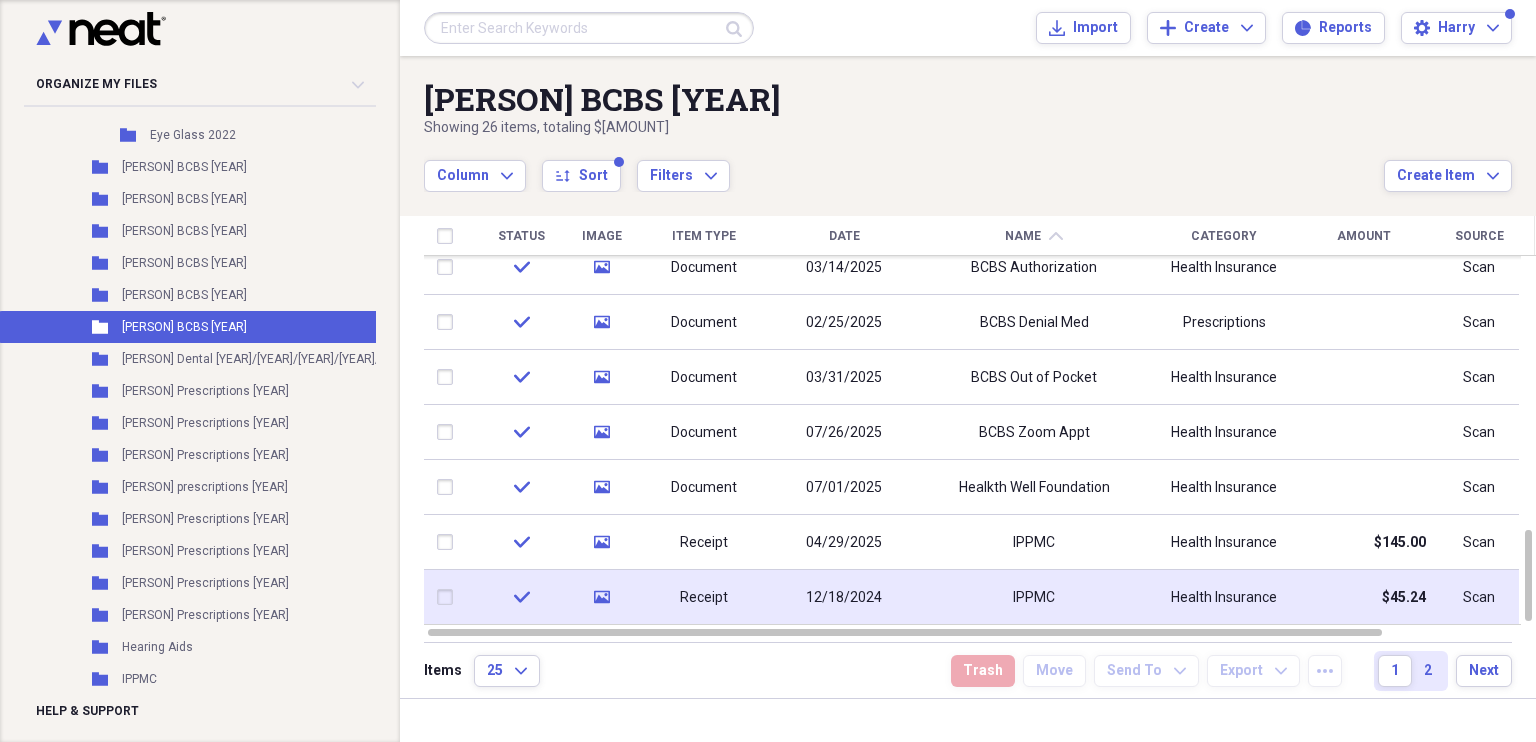 click on "12/18/2024" at bounding box center (844, 598) 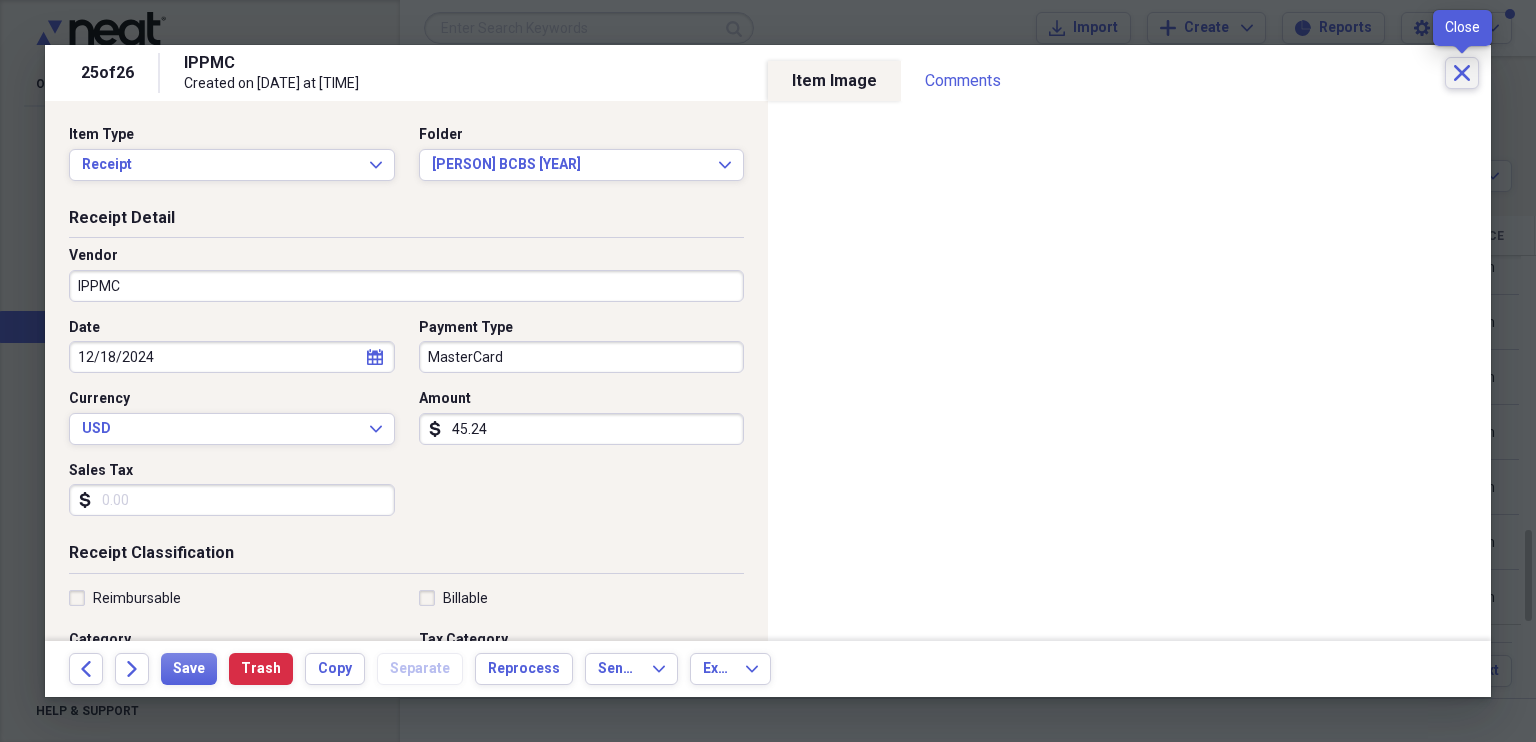 click 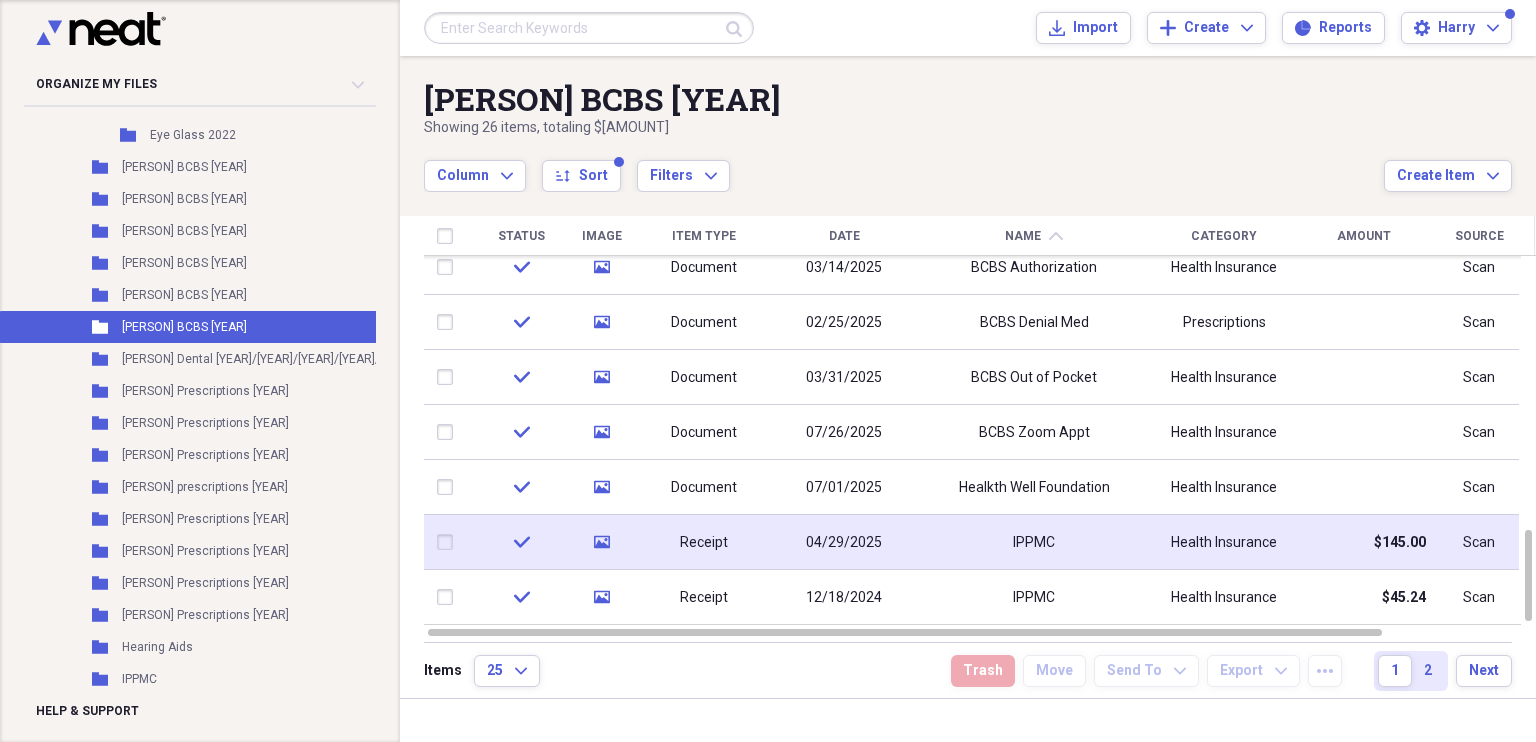 click on "IPPMC" at bounding box center [1034, 543] 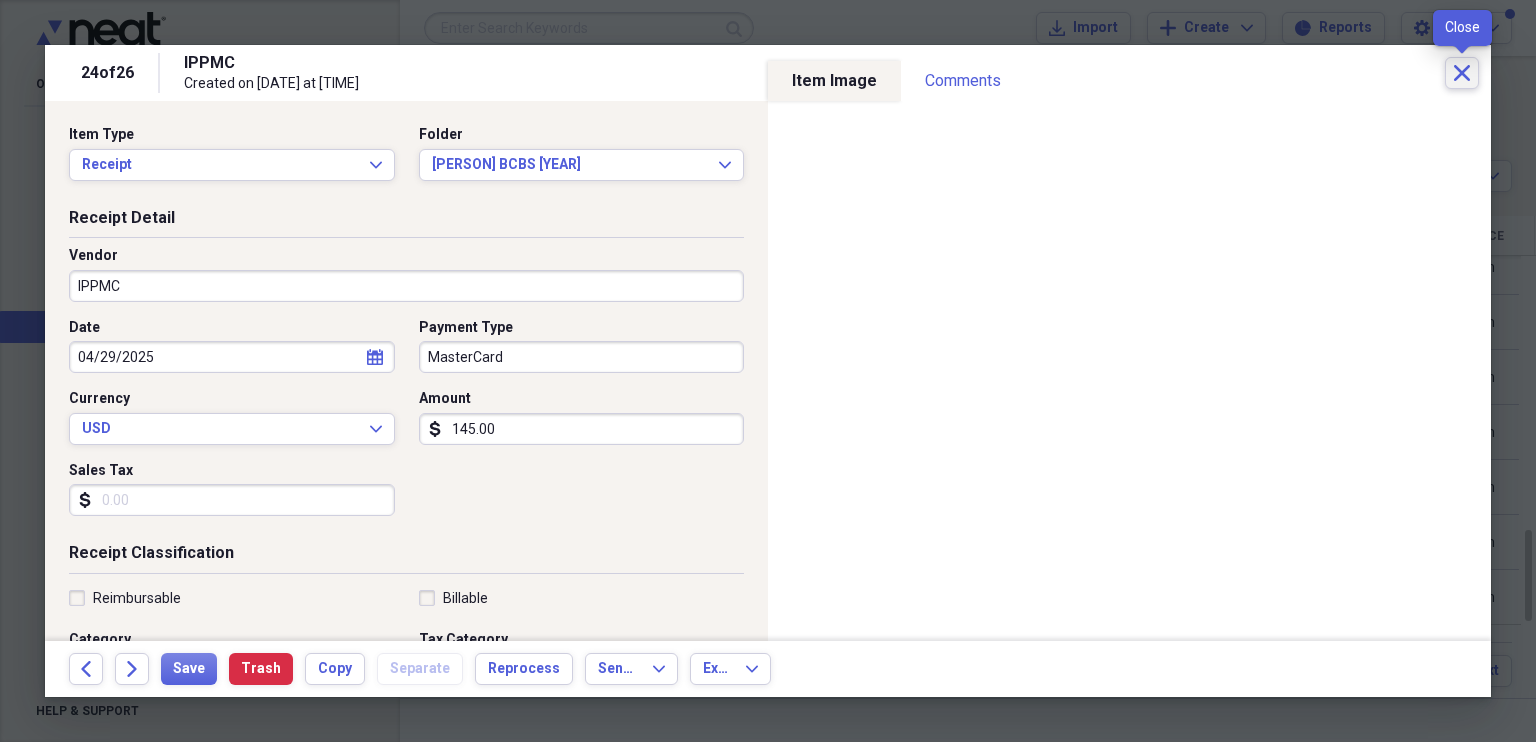 click 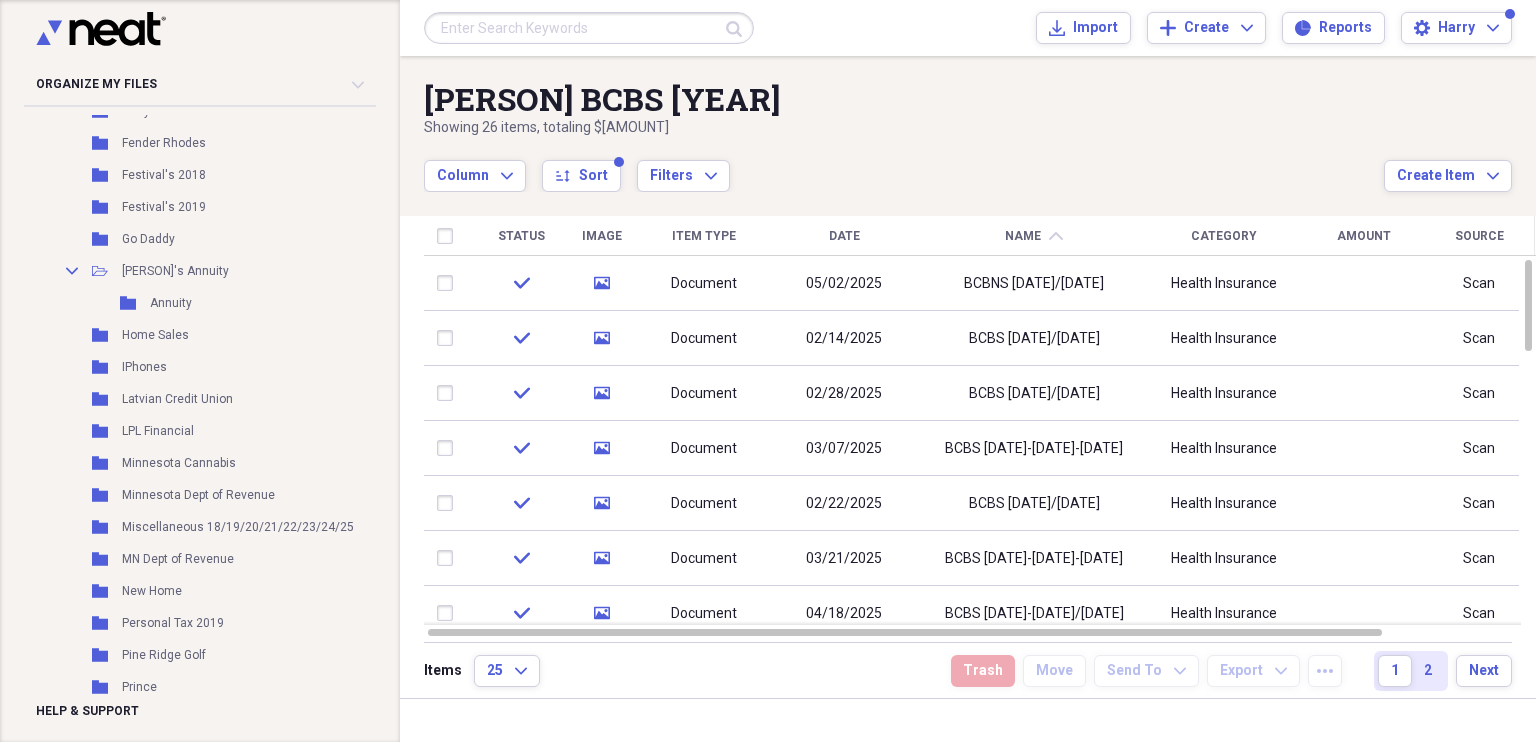 scroll, scrollTop: 1800, scrollLeft: 0, axis: vertical 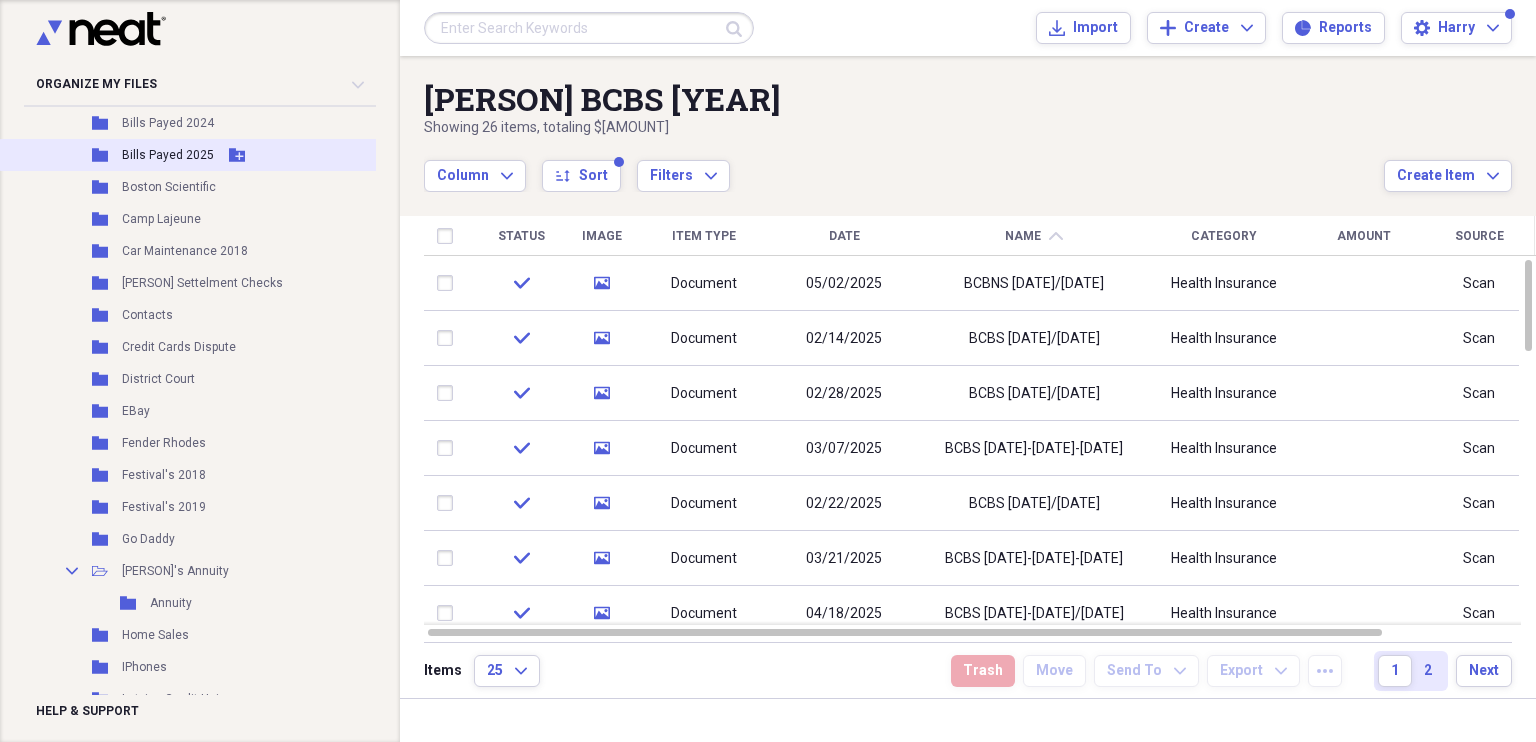click on "Bills Payed 2025" at bounding box center [168, 155] 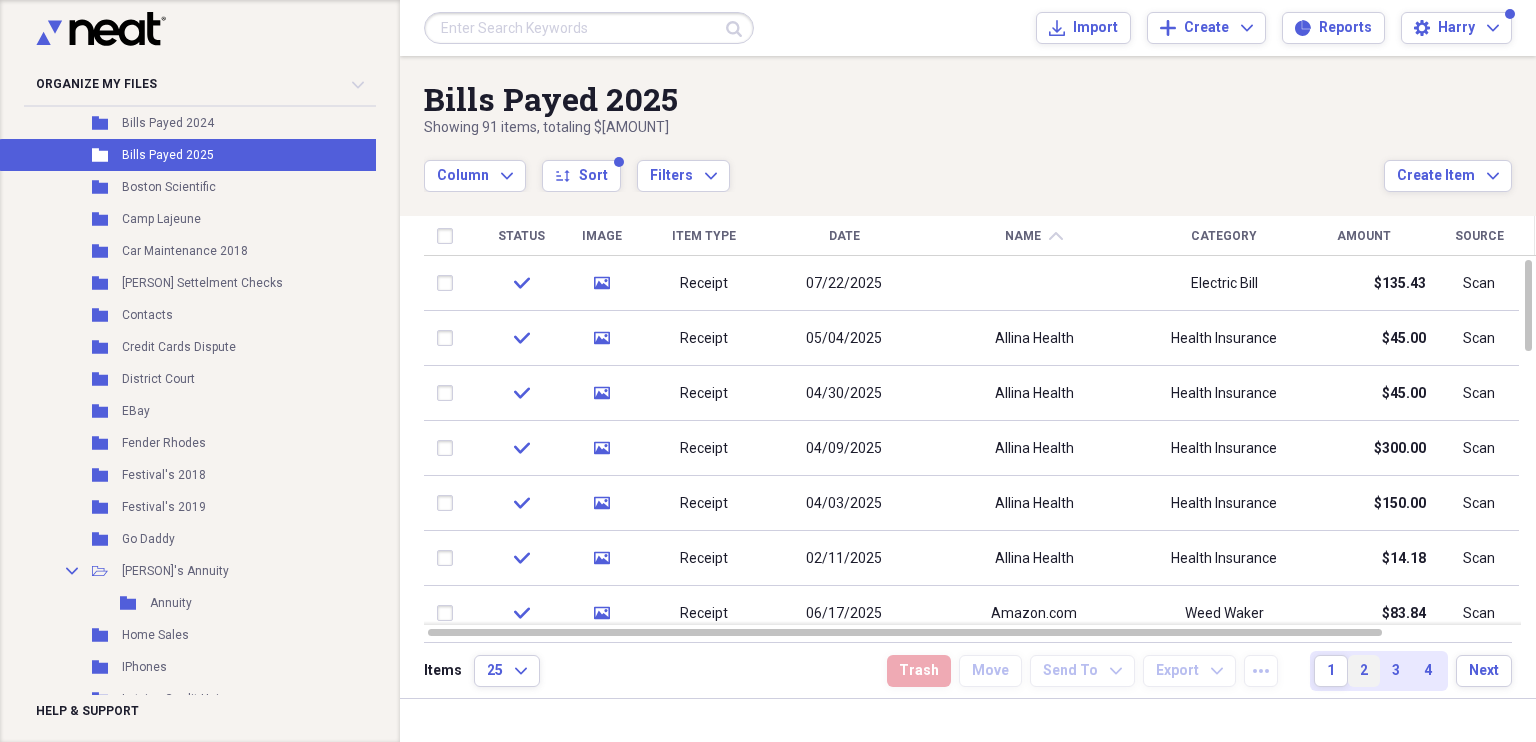 click on "2" at bounding box center (1364, 671) 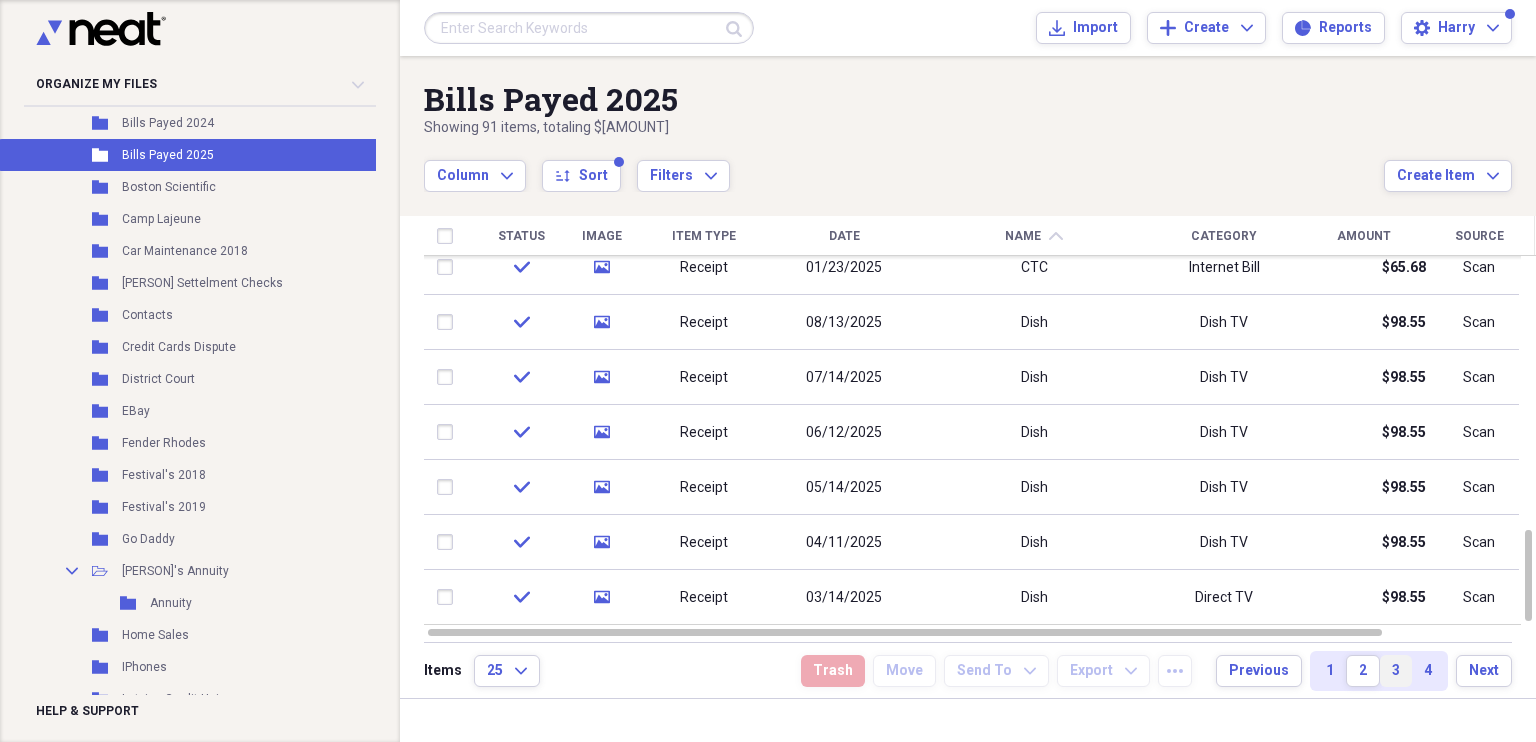 click on "3" at bounding box center (1396, 671) 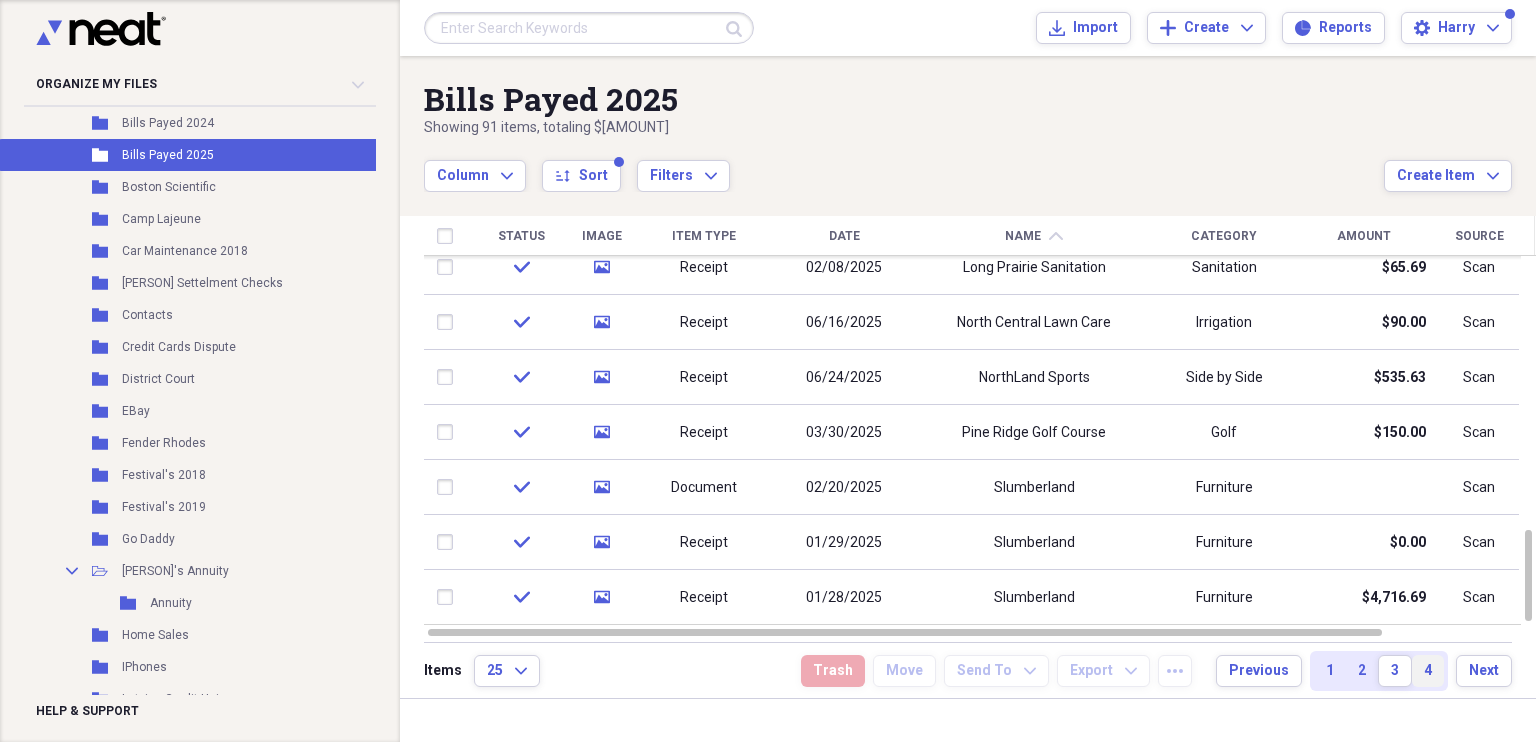 click on "4" at bounding box center (1428, 671) 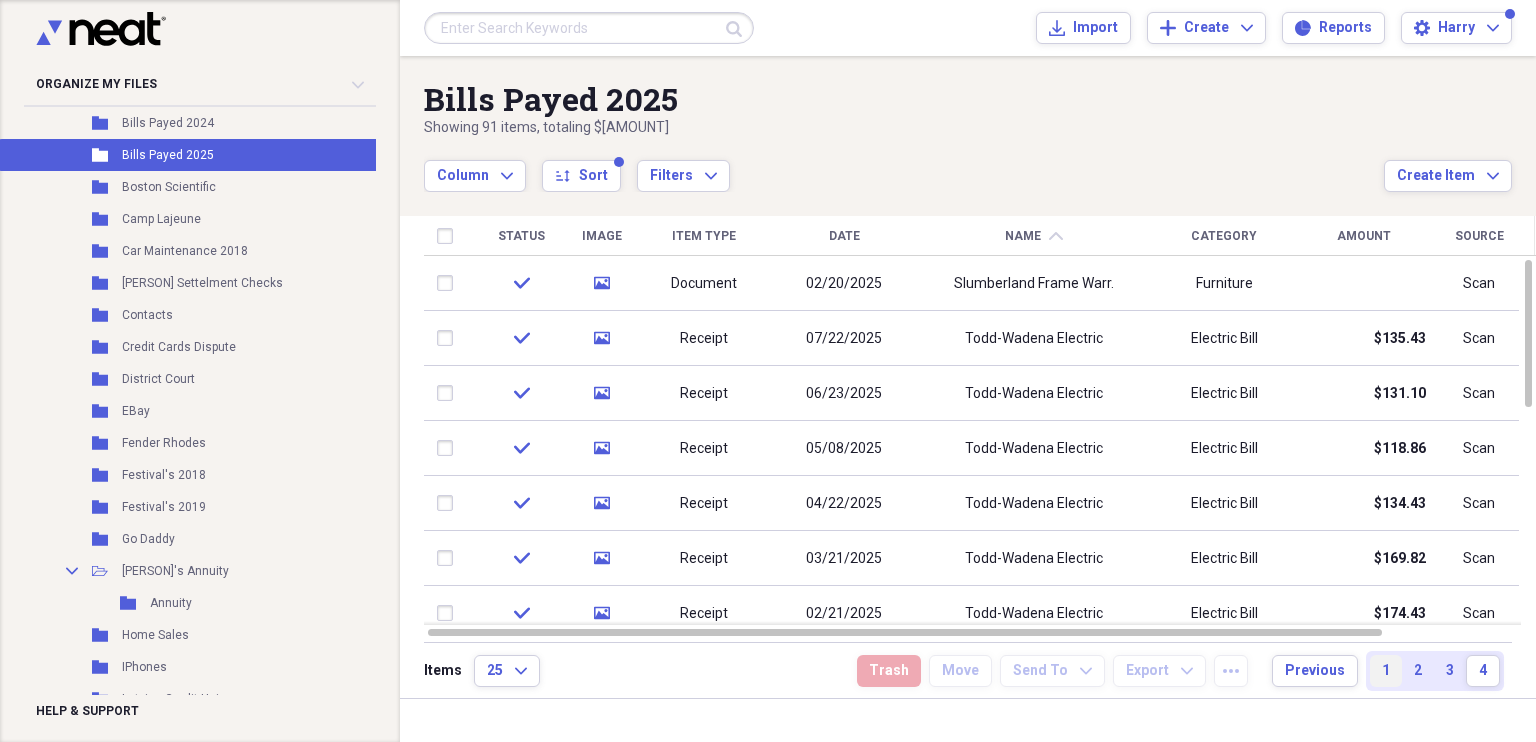click on "1" at bounding box center (1386, 671) 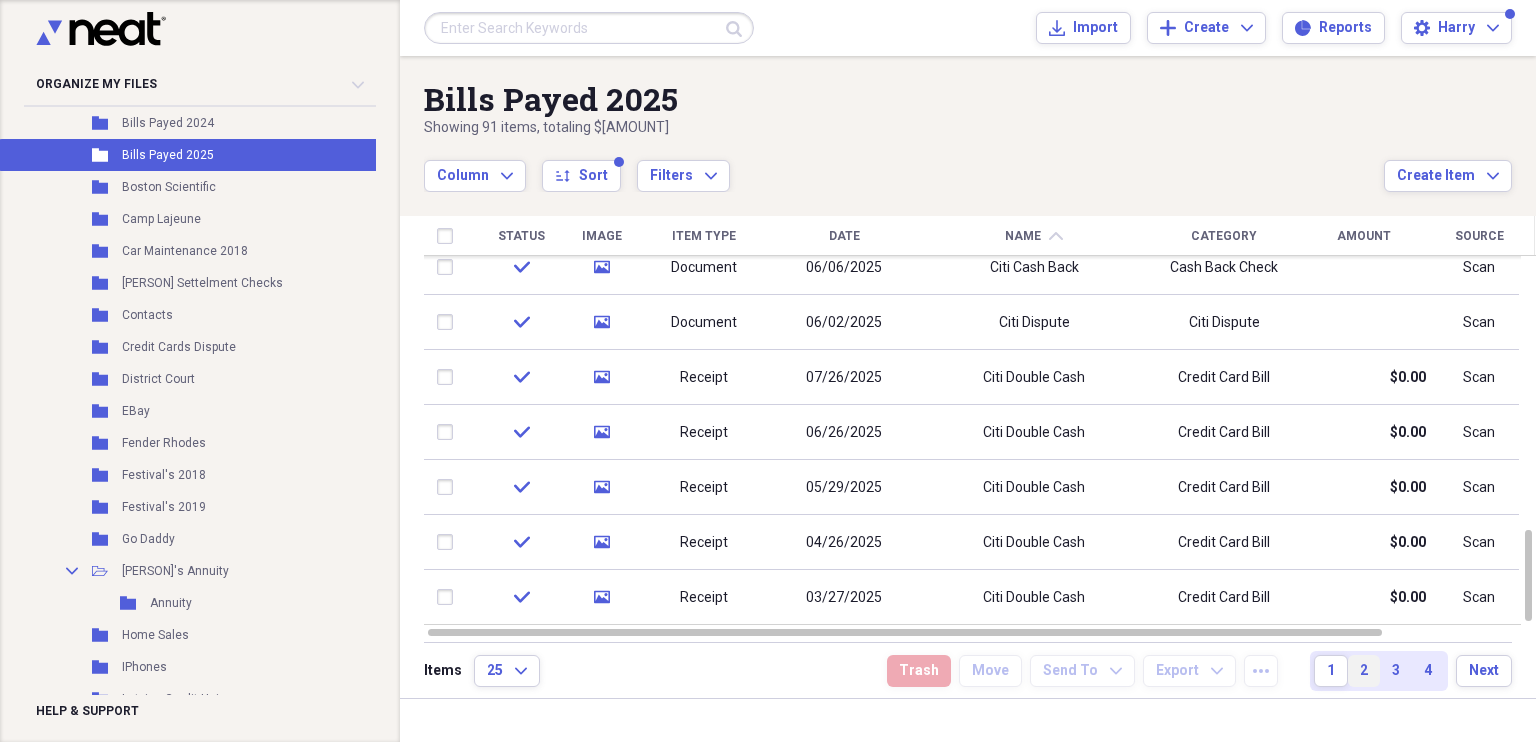 click on "2" at bounding box center (1364, 671) 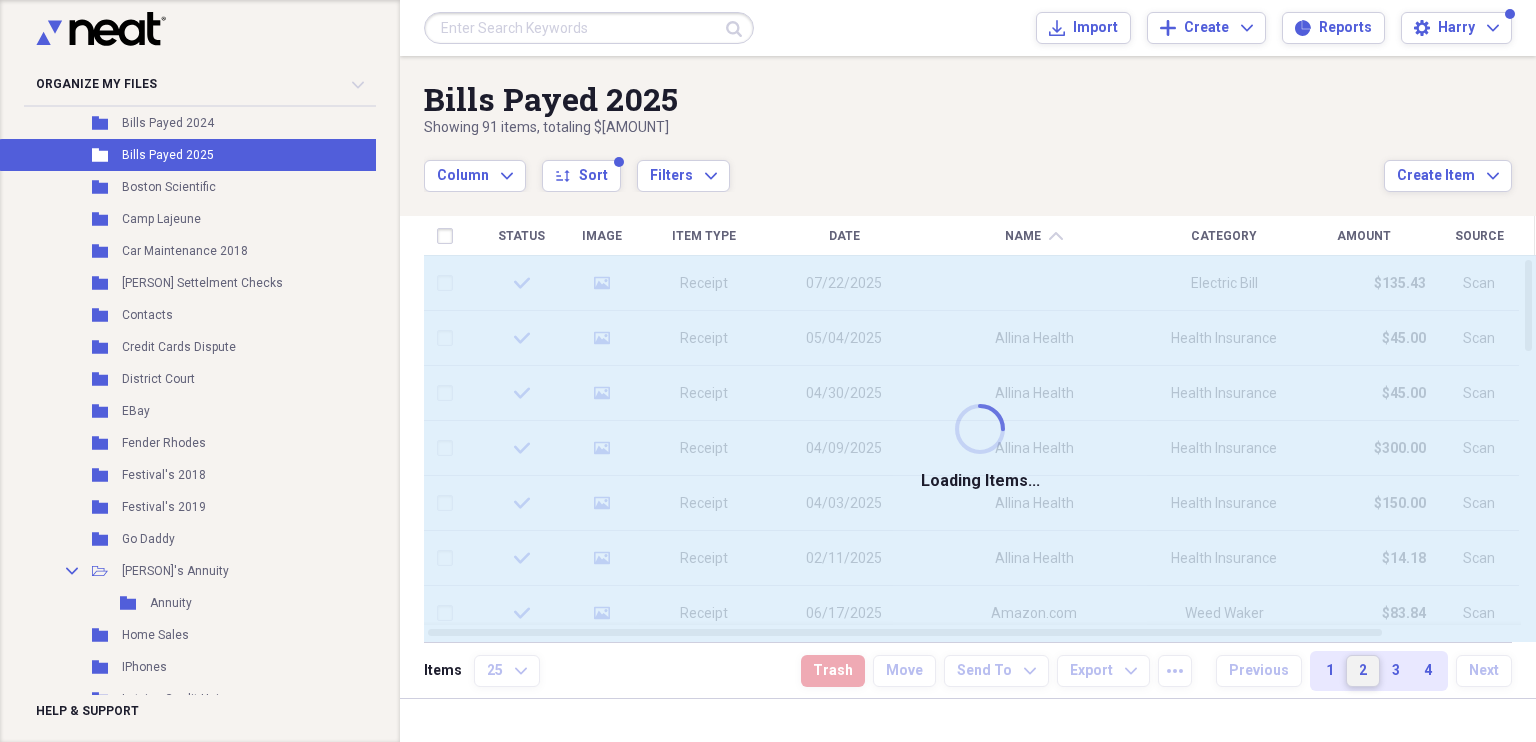 click on "2" at bounding box center (1363, 671) 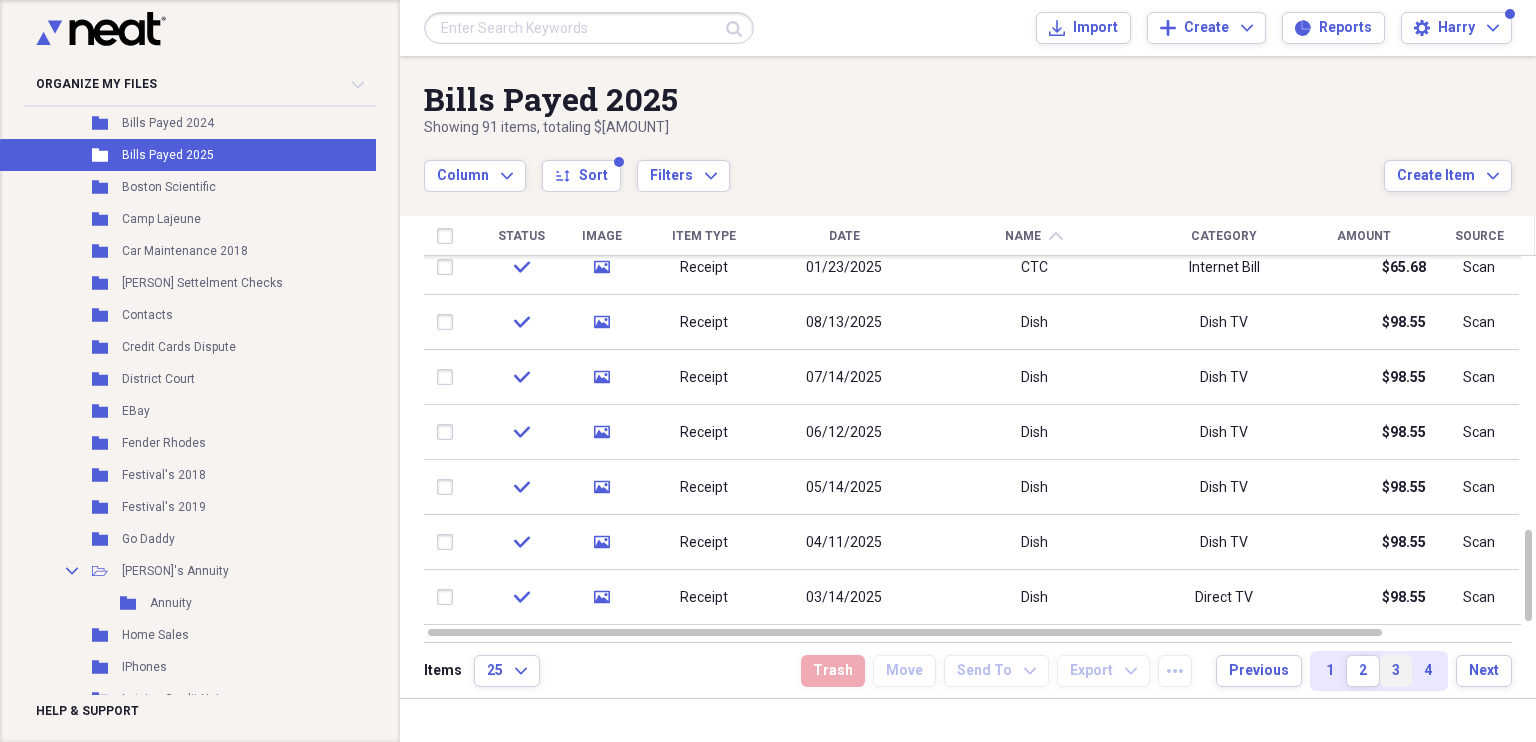 click on "3" at bounding box center [1396, 671] 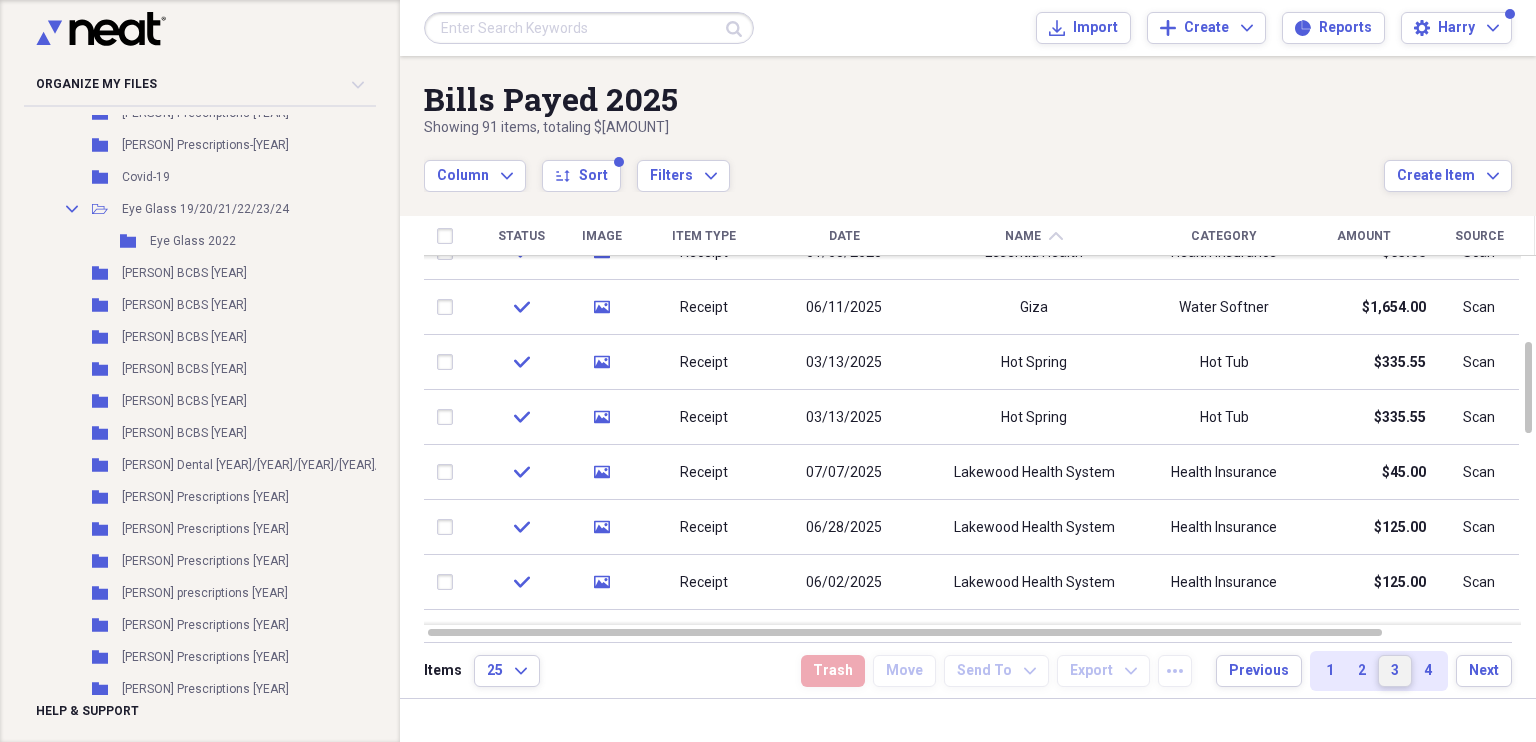 scroll, scrollTop: 3800, scrollLeft: 0, axis: vertical 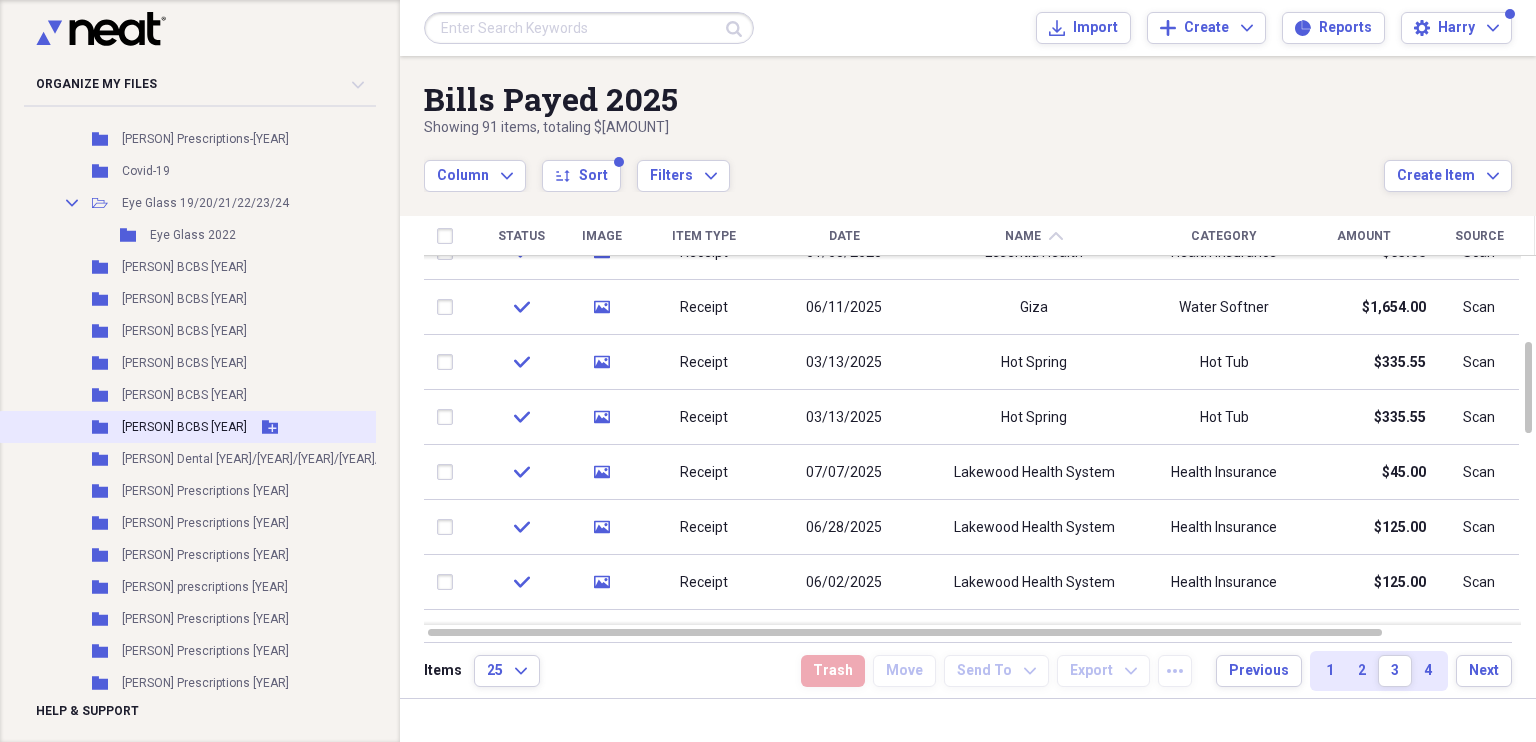 click on "[PERSON] BCBS [YEAR]" at bounding box center [184, 427] 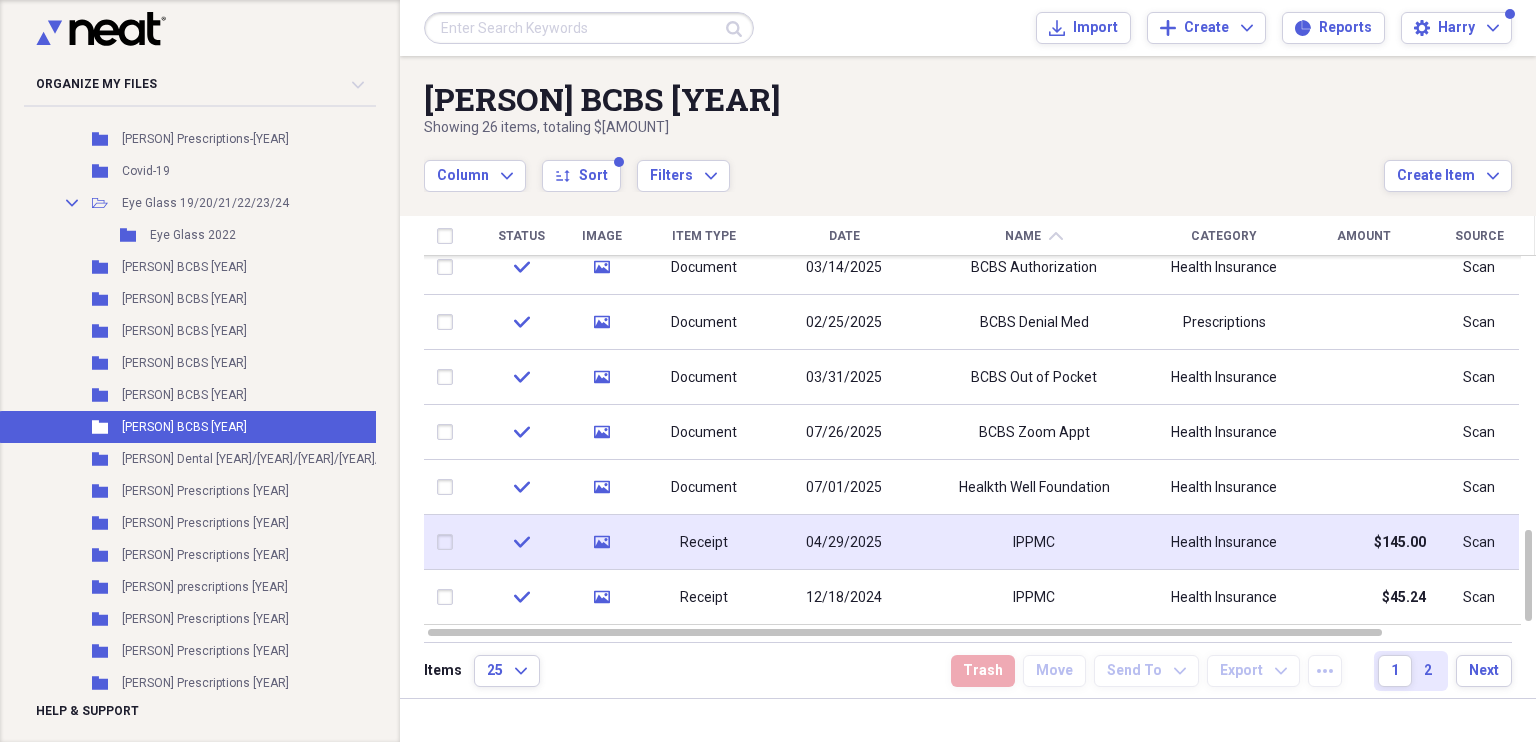 click on "IPPMC" at bounding box center (1034, 543) 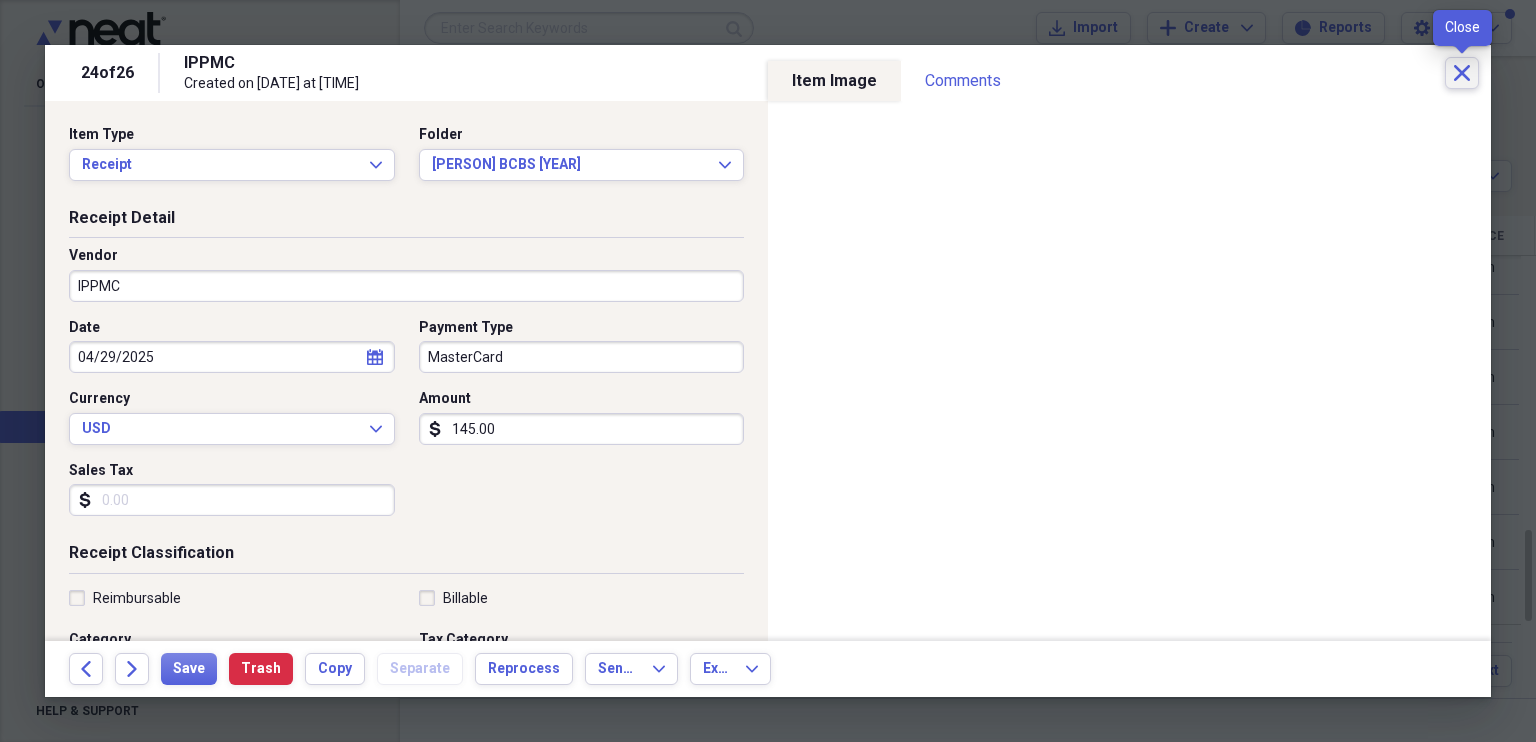 click 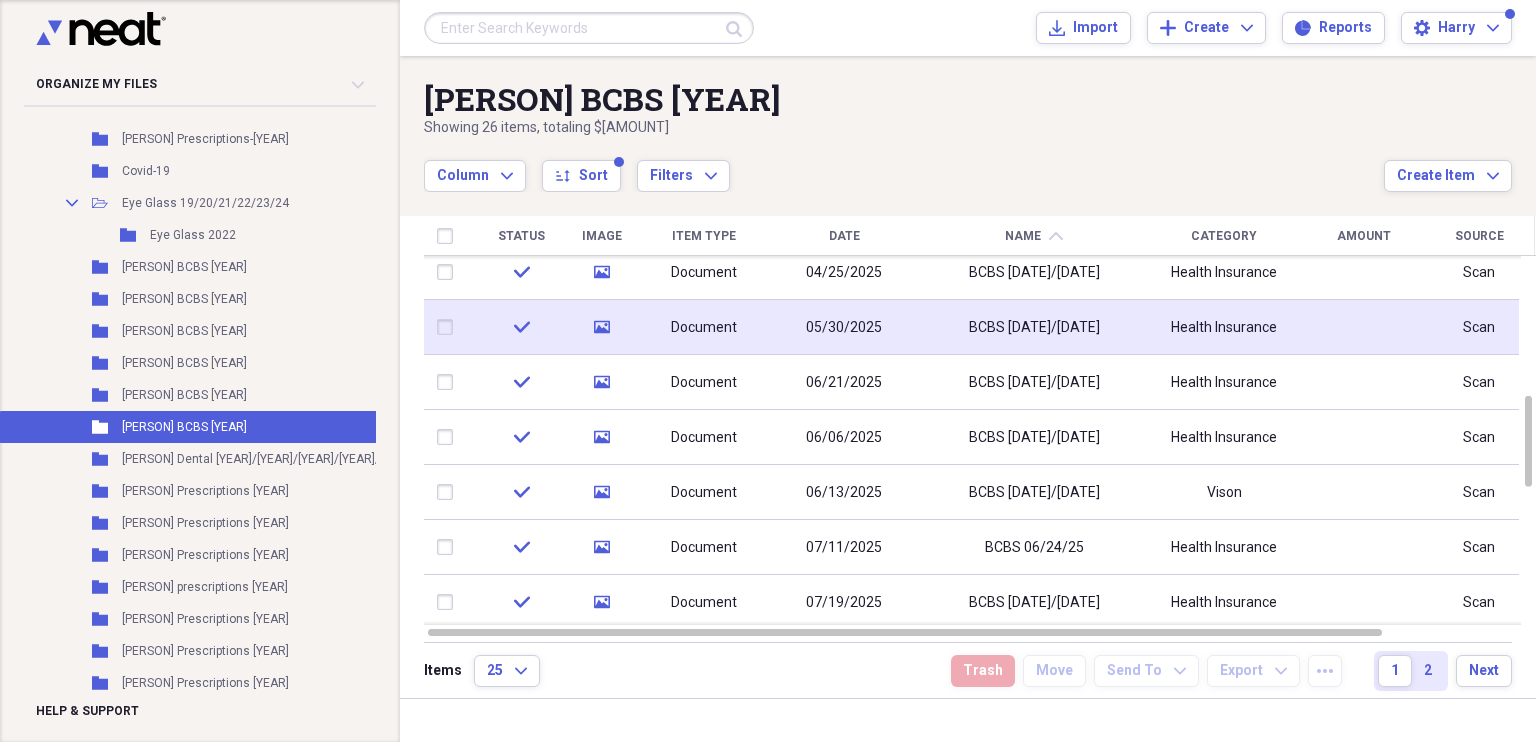 click on "BCBS [DATE]/[DATE]" at bounding box center [1034, 328] 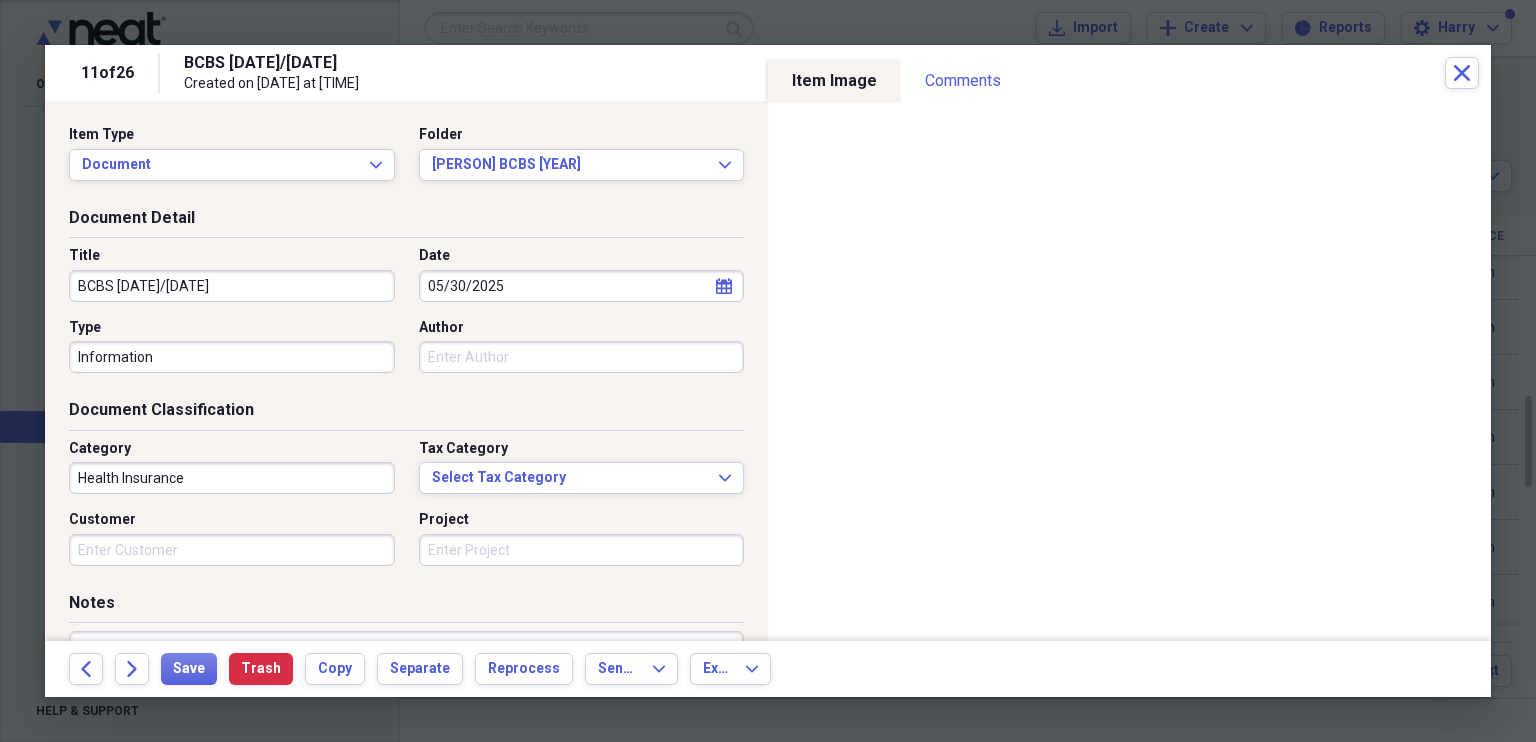 drag, startPoint x: 1535, startPoint y: 641, endPoint x: 1500, endPoint y: 630, distance: 36.687874 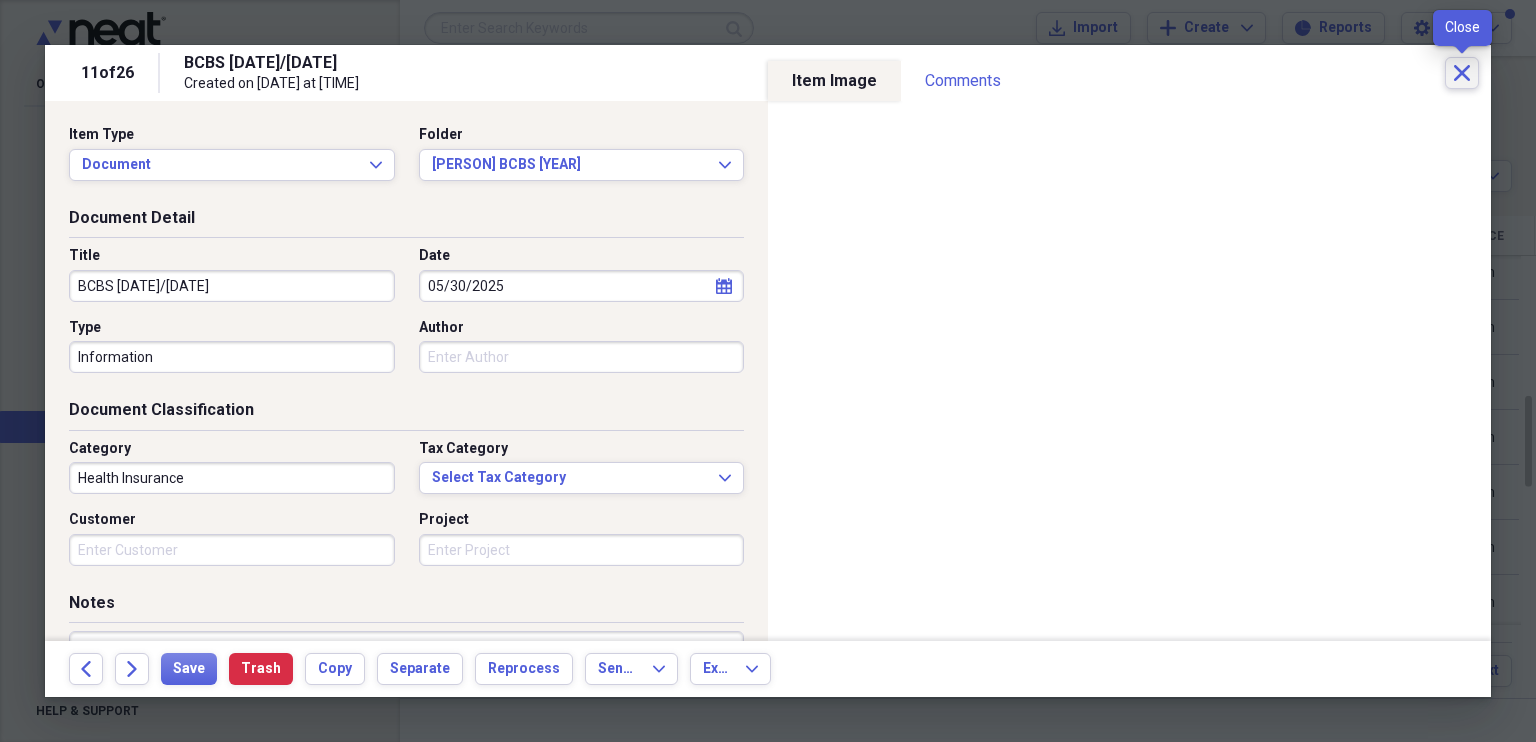 click 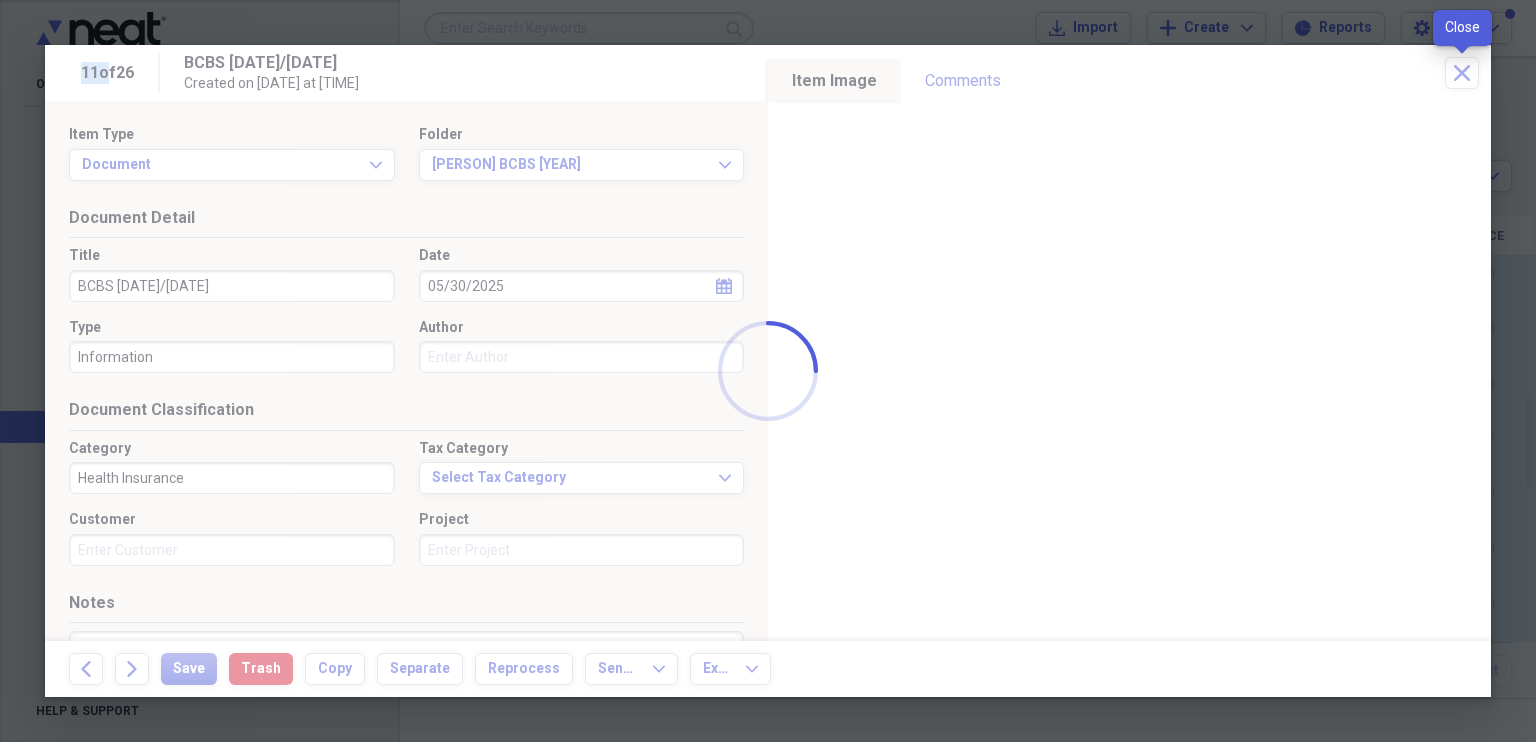 click at bounding box center [768, 371] 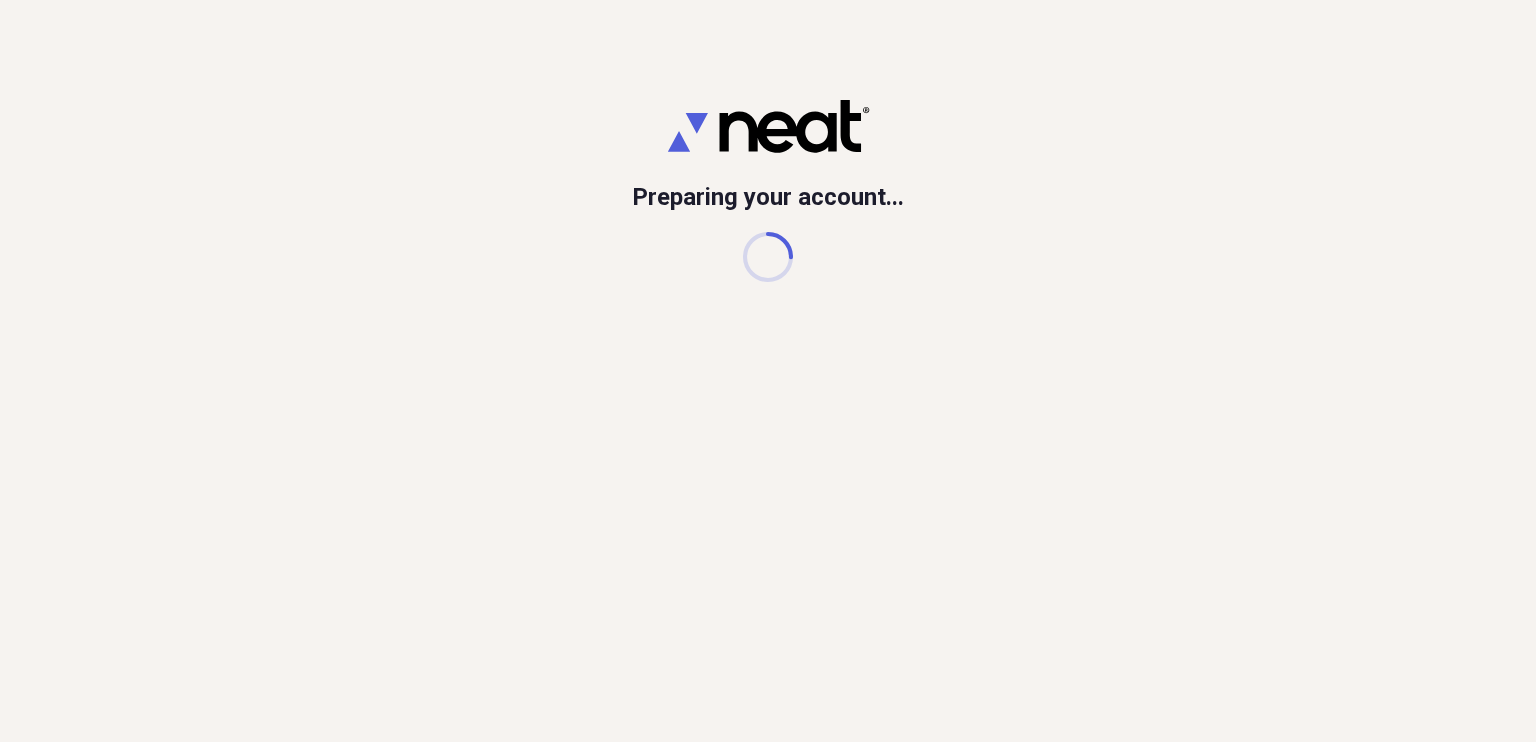 scroll, scrollTop: 0, scrollLeft: 0, axis: both 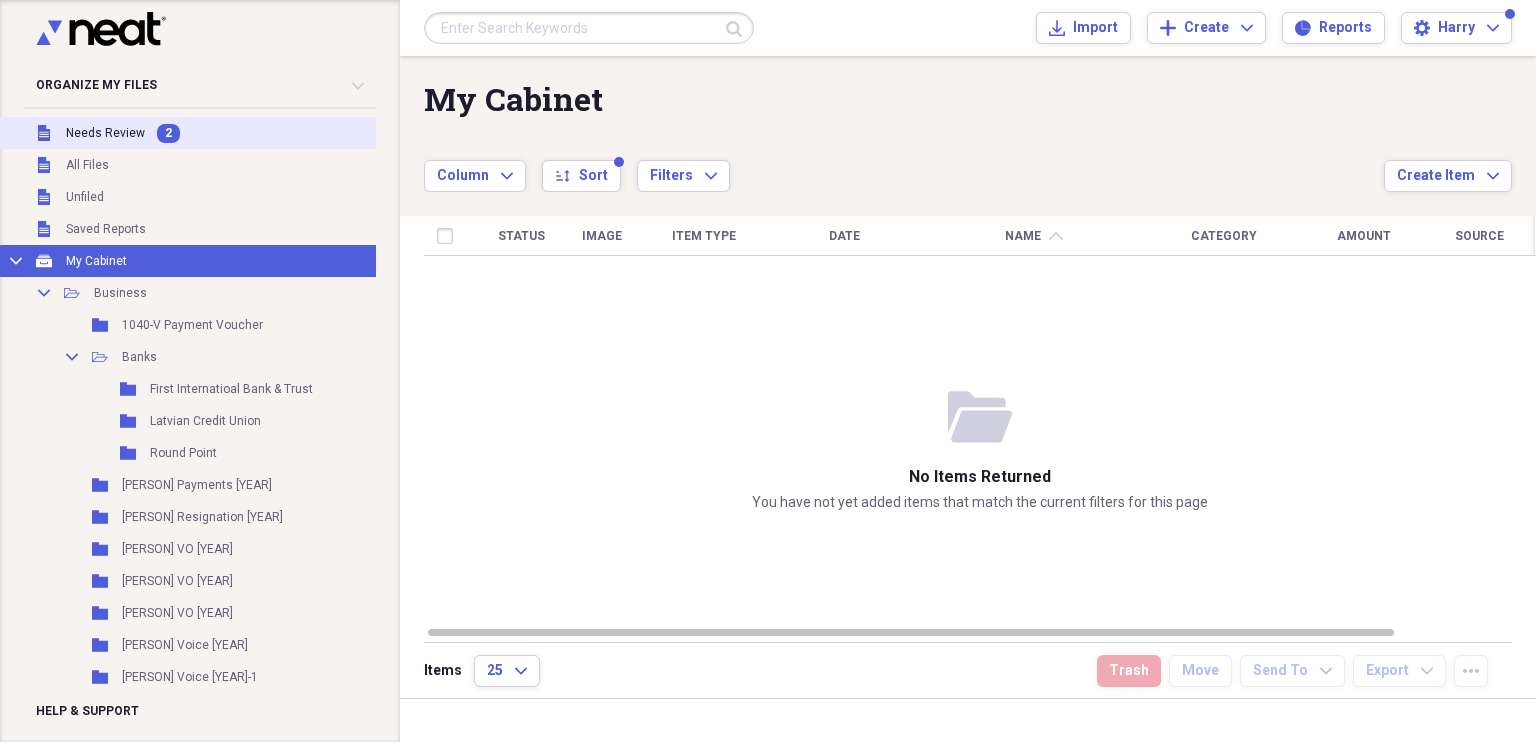 click on "Needs Review" at bounding box center [105, 133] 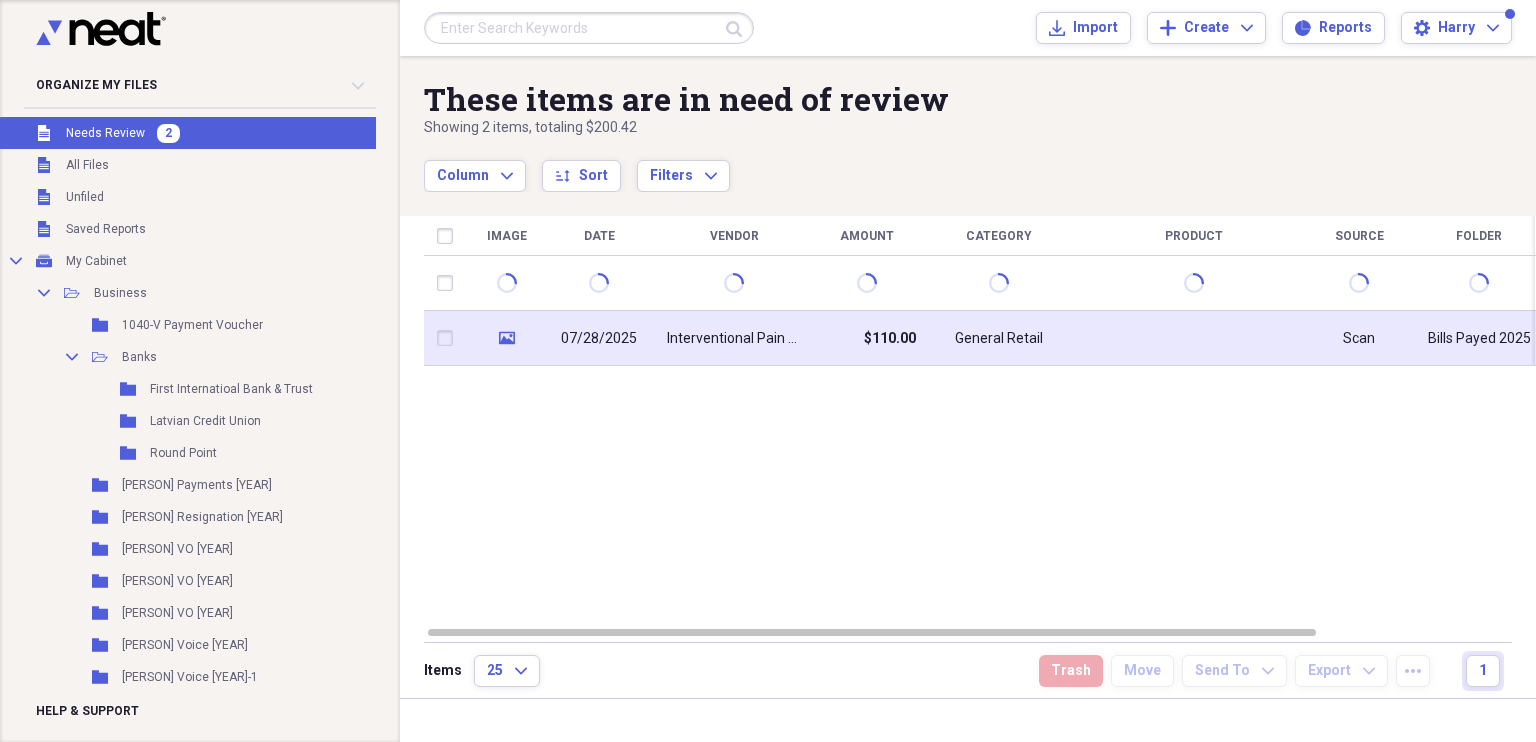 click on "Interventional Pain & Physical Medicine" at bounding box center (734, 339) 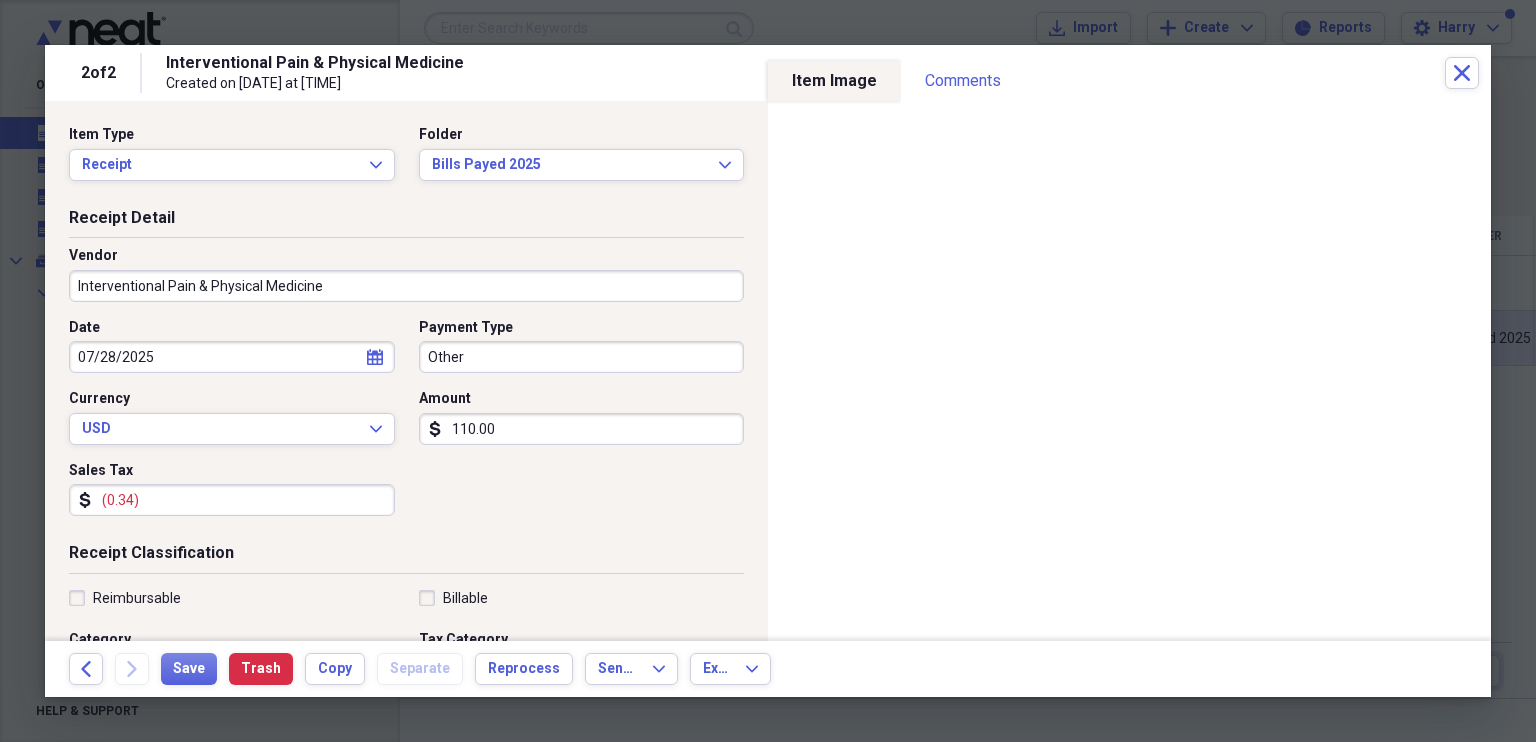 click on "Organize My Files 2 Collapse Unfiled Needs Review 2 Unfiled All Files Unfiled Unfiled Unfiled Saved Reports Collapse My Cabinet My Cabinet Add Folder Collapse Open Folder Business Add Folder Folder 1040-V Payment Voucher Add Folder Collapse Open Folder Banks Add Folder Folder First Internatioal Bank & Trust Add Folder Folder Latvian Credit Union Add Folder Folder Round Point Add Folder Folder Carolyn Payments 2019 Add Folder Folder Carolyn Resignation 2017 Add Folder Folder Carolyn VO 2020 Add Folder Folder Carolyn VO 2021 Add Folder Folder Carolyn VO 2025 Add Folder Folder Carolyn Voice 2020 Add Folder Folder Carolyn Voice 2020-1 Add Folder Folder Carolyn Voice 2022 Add Folder Folder Carolyn Voice 2023 Add Folder Folder Carolyn Voice 2024 Add Folder Folder Carolyn's Voice 2019 Add Folder Folder Carolyn's Voice Payments Add Folder Expand Folder E-500 Sales Tax Add Folder Folder VoiceTech 2025 Add Folder Folder VTA 2021 Add Folder Folder VTA 2022 Add Folder Folder VTA 2023 Add Folder Folder VTA 2024 Add Folder" at bounding box center [768, 371] 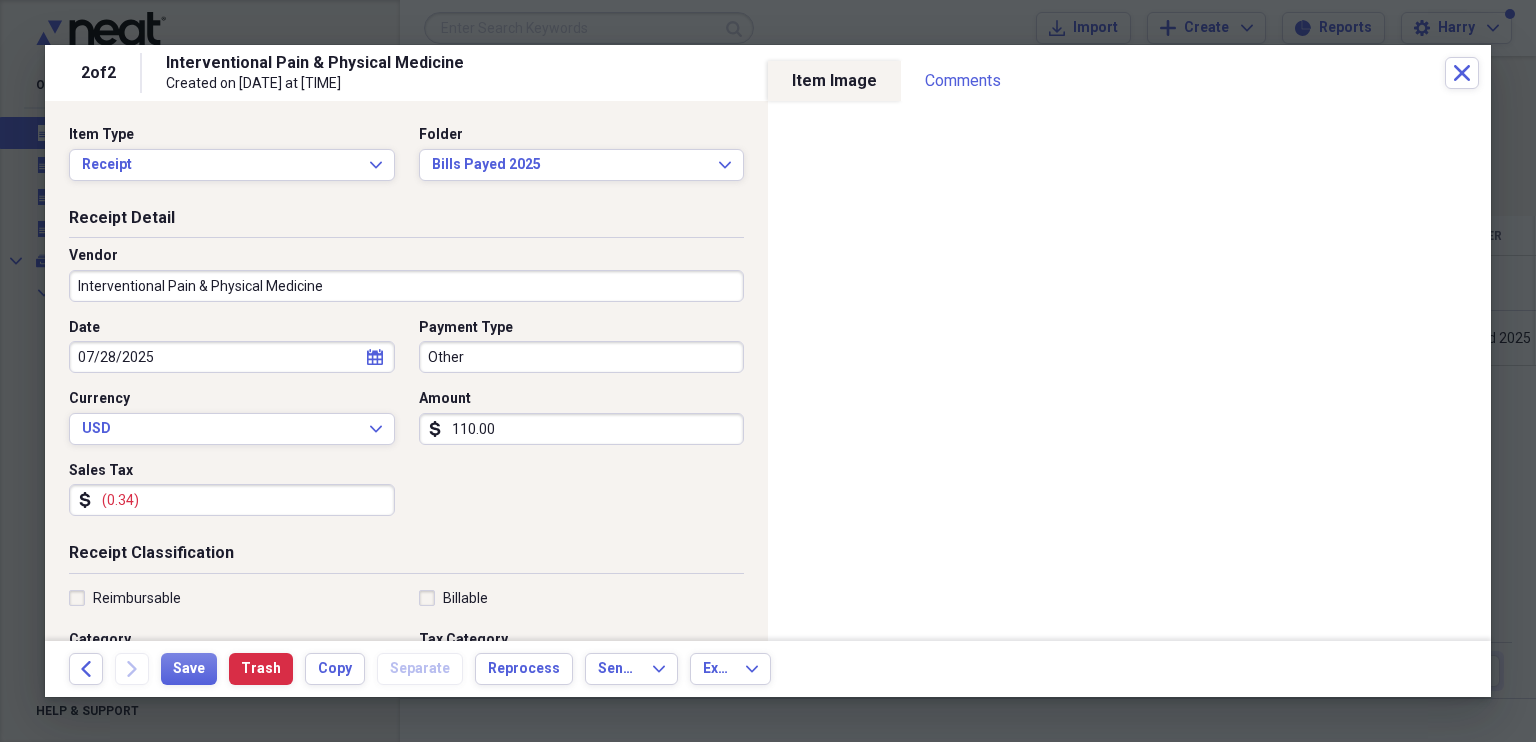 click on "Other" at bounding box center (582, 357) 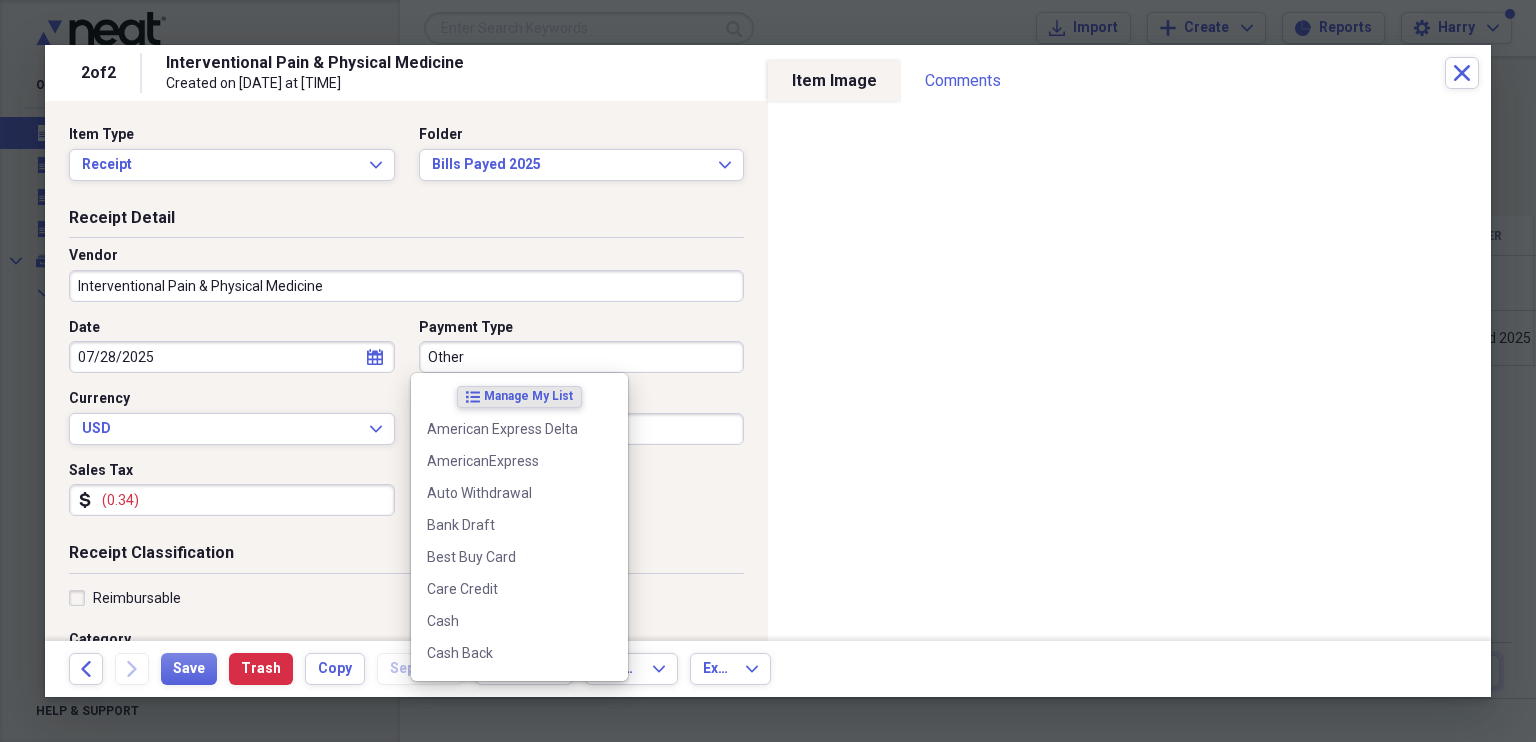 click on "Other" at bounding box center (582, 357) 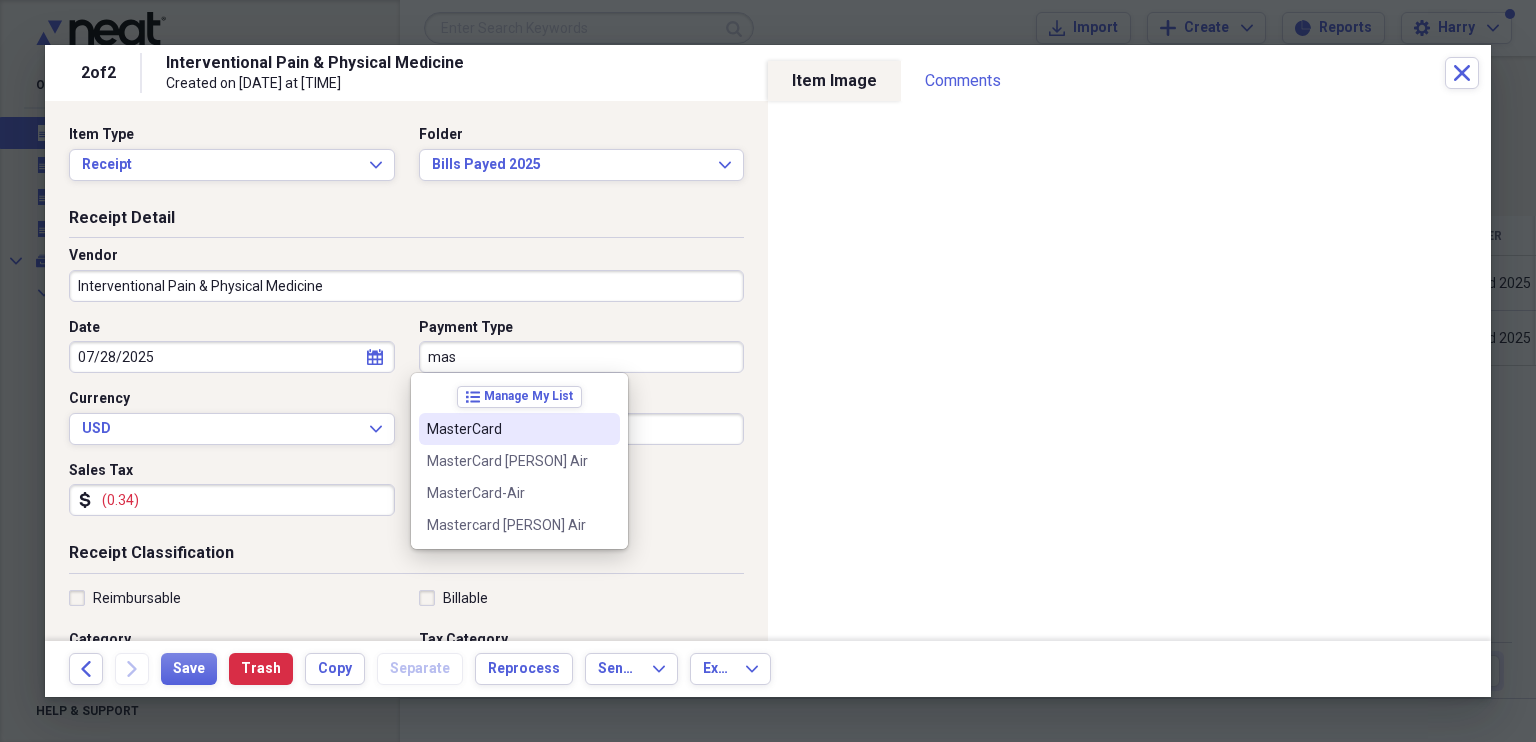 click on "MasterCard" at bounding box center (507, 429) 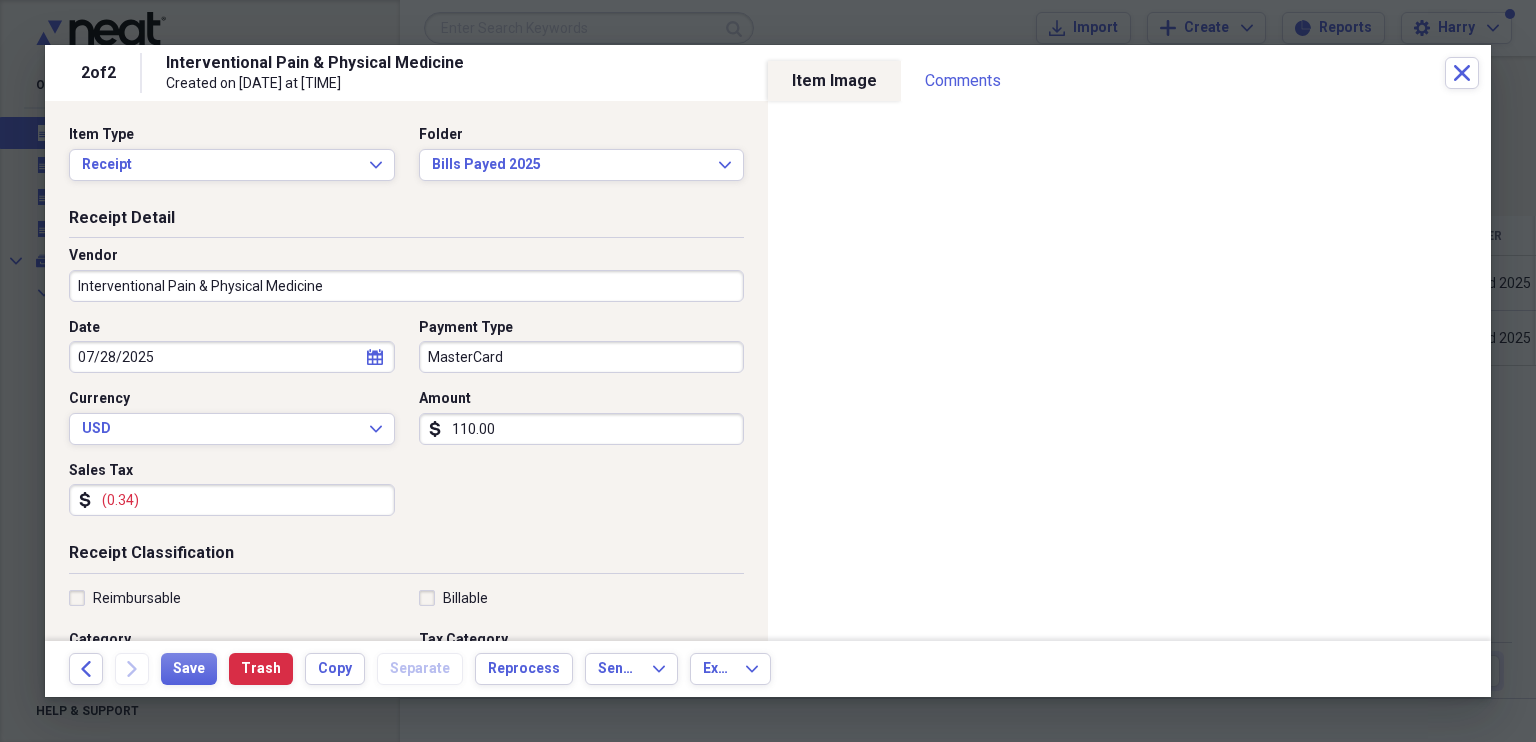 click on "(0.34)" at bounding box center (232, 500) 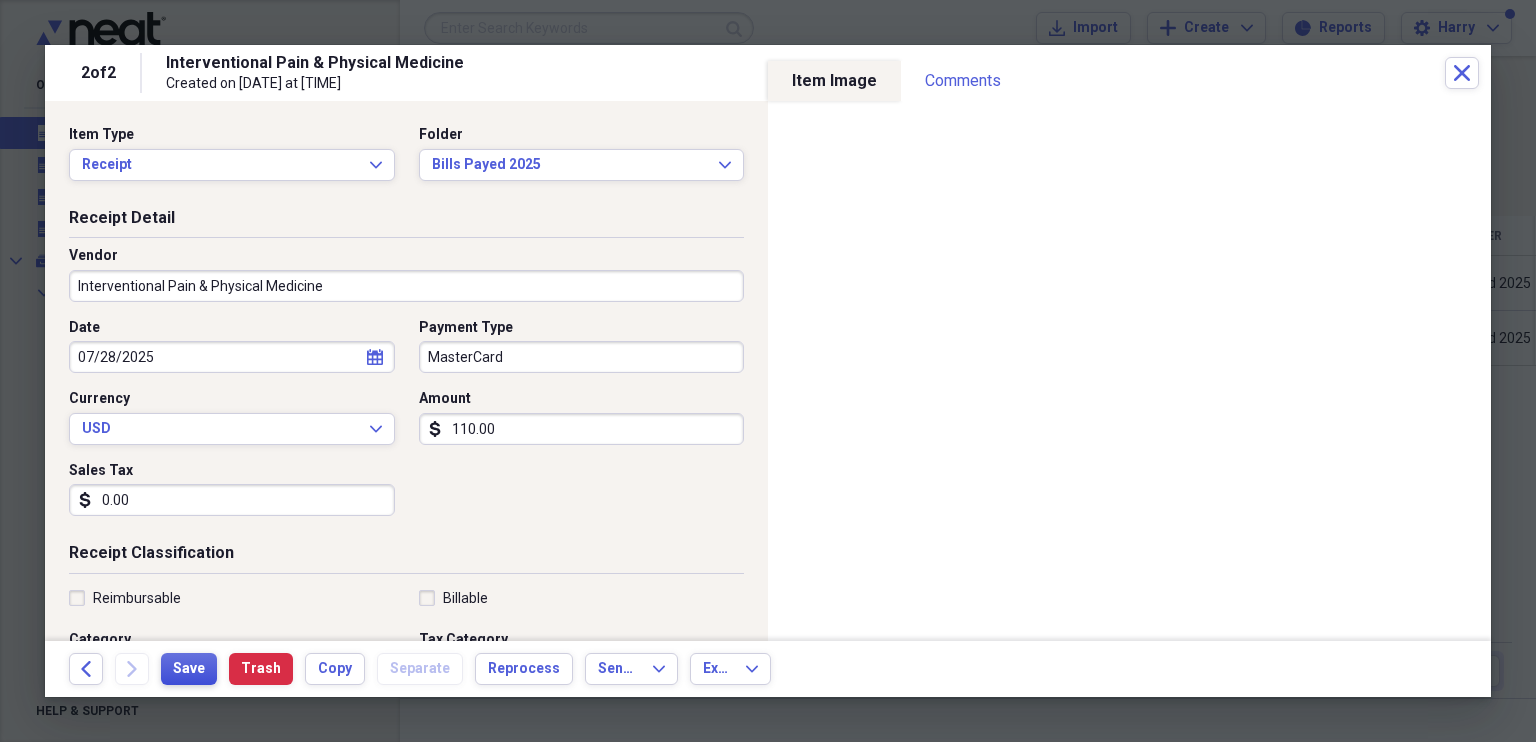 type on "0.00" 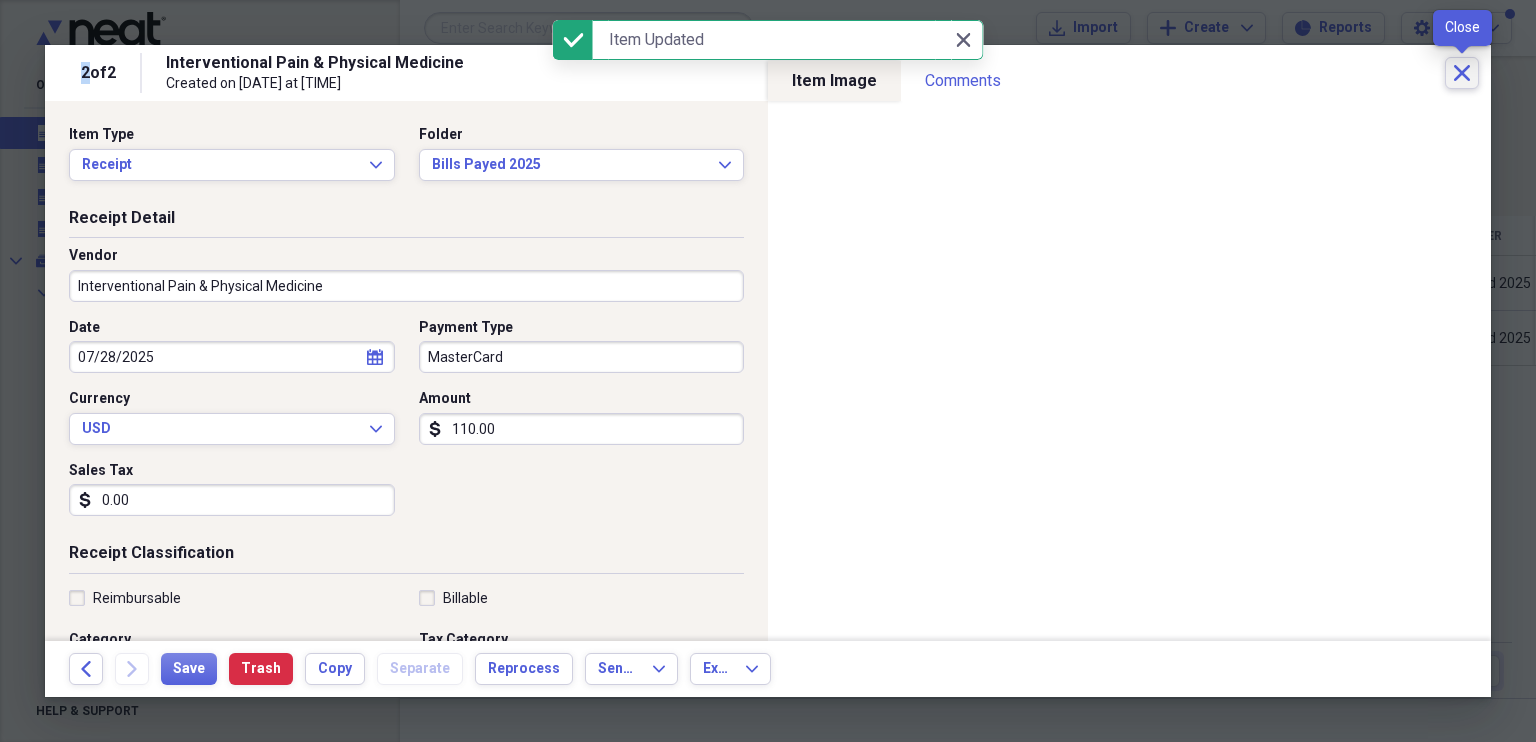 click on "Close" 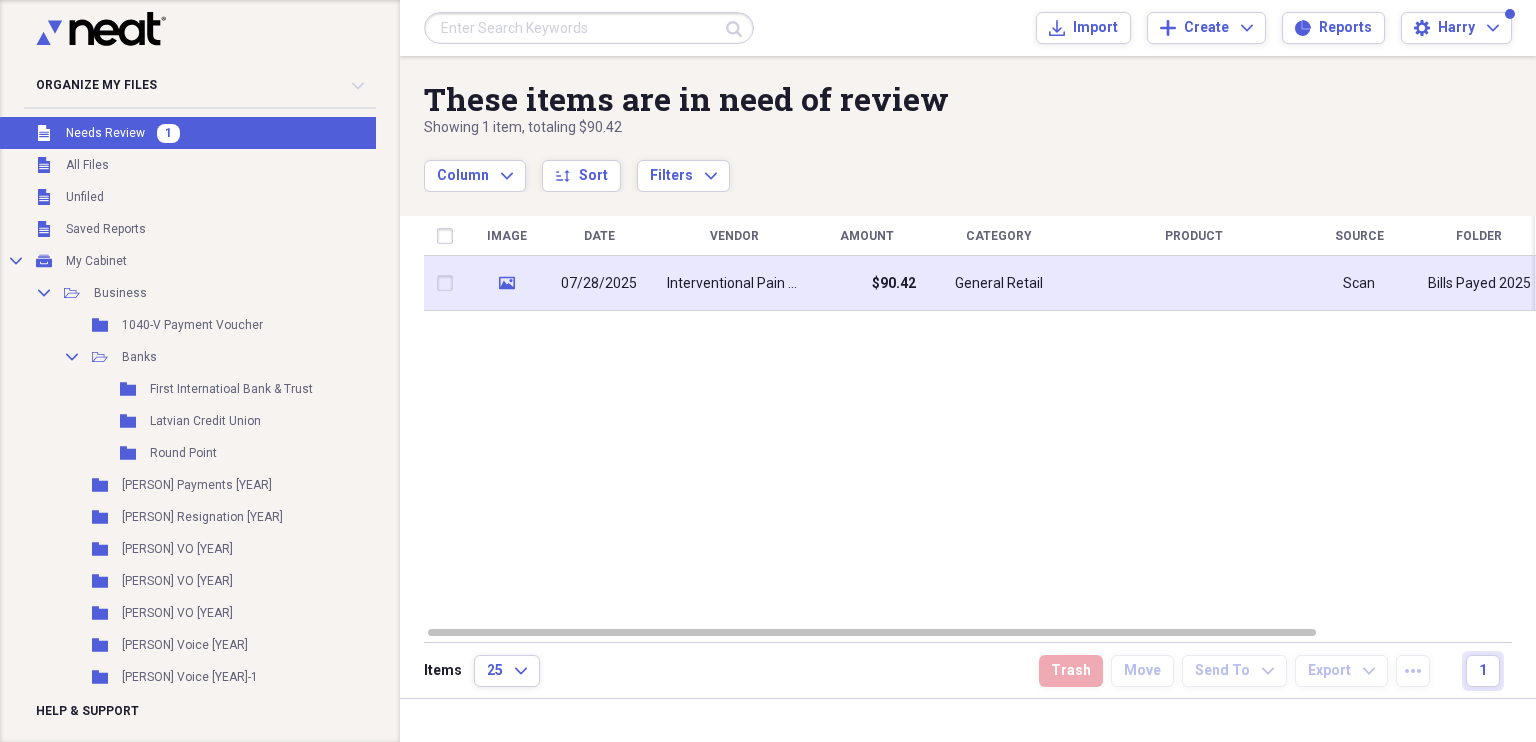 click on "Interventional Pain & Physical Medicine" at bounding box center (734, 284) 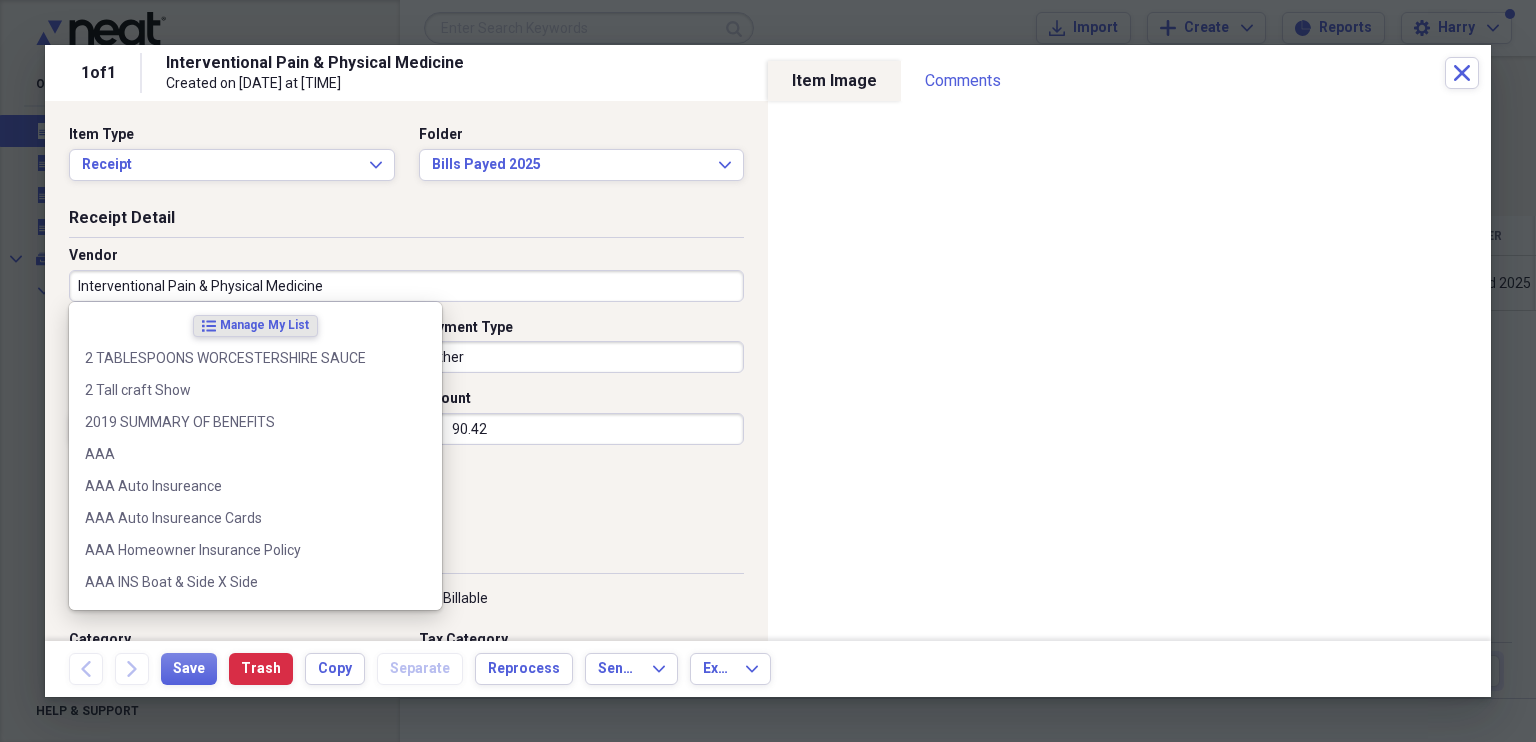 click on "Receipt Detail" at bounding box center (406, 222) 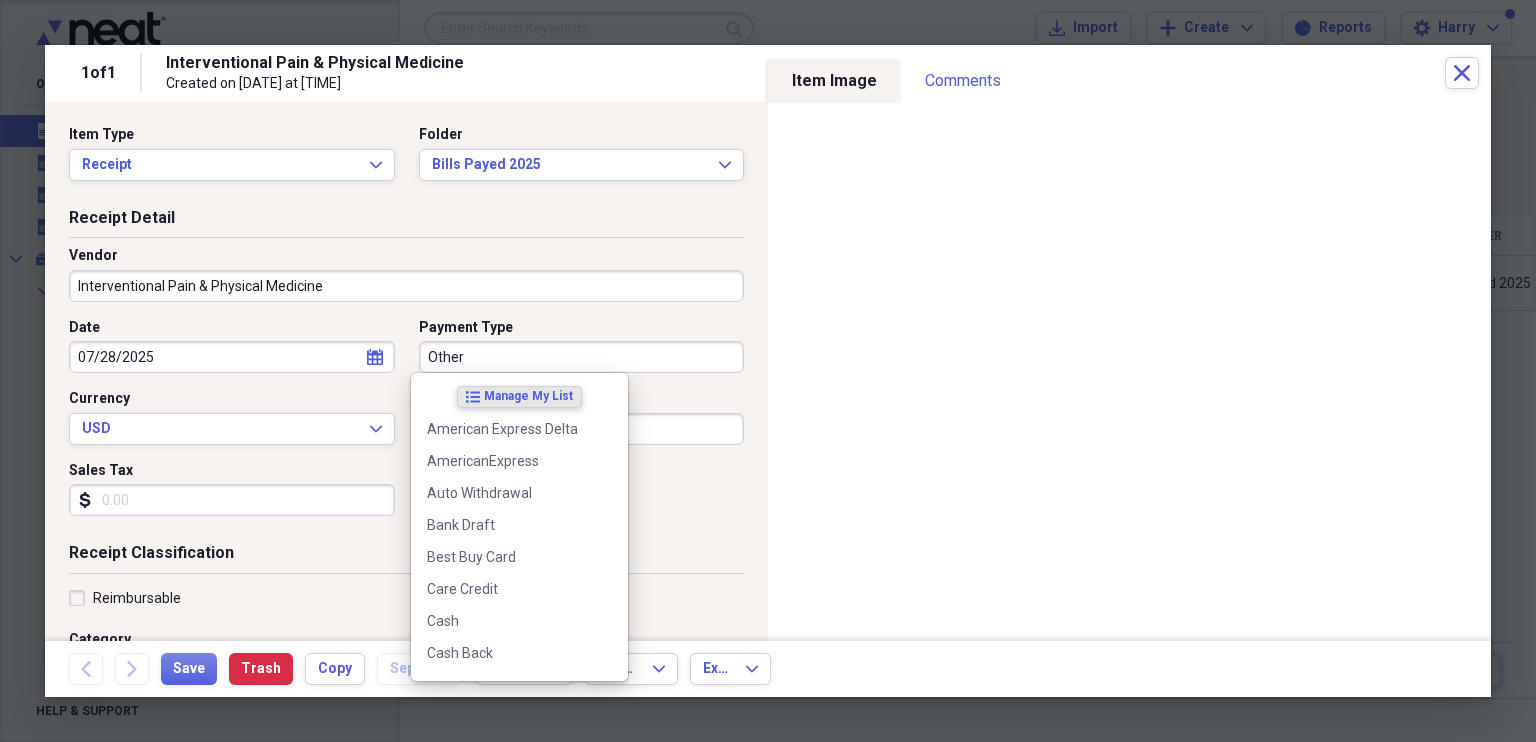 click on "Other" at bounding box center (582, 357) 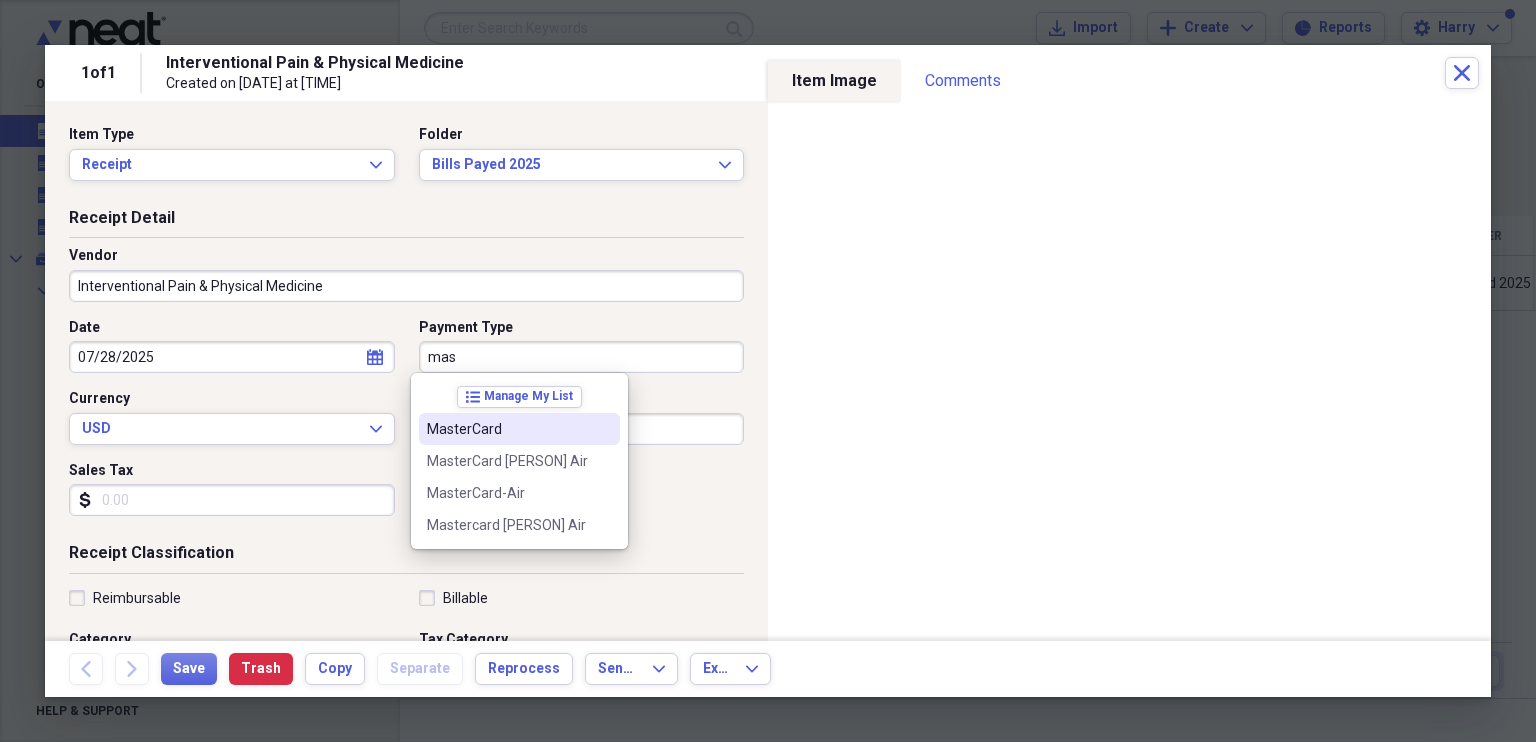 click on "MasterCard" at bounding box center [507, 429] 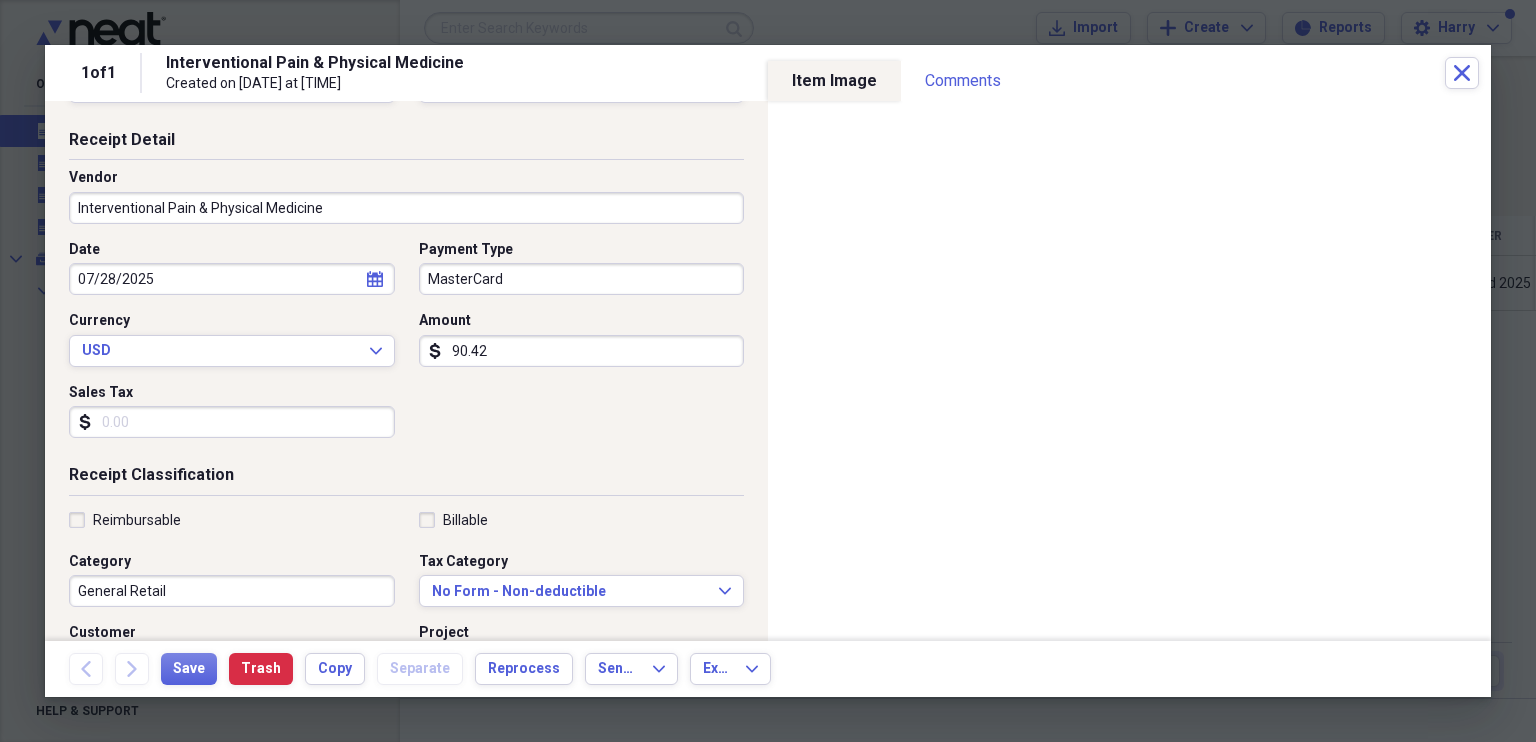 scroll, scrollTop: 200, scrollLeft: 0, axis: vertical 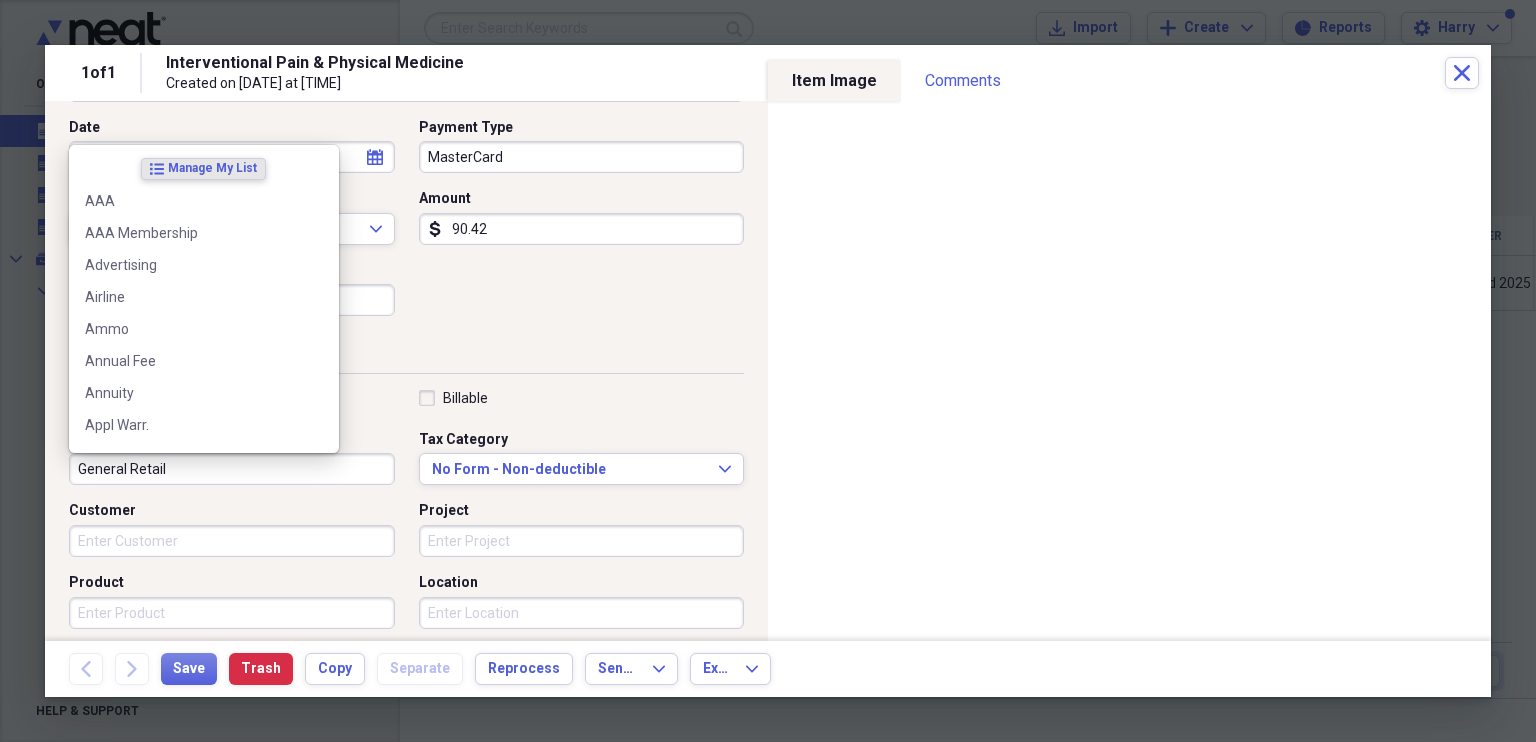 click on "General Retail" at bounding box center [232, 469] 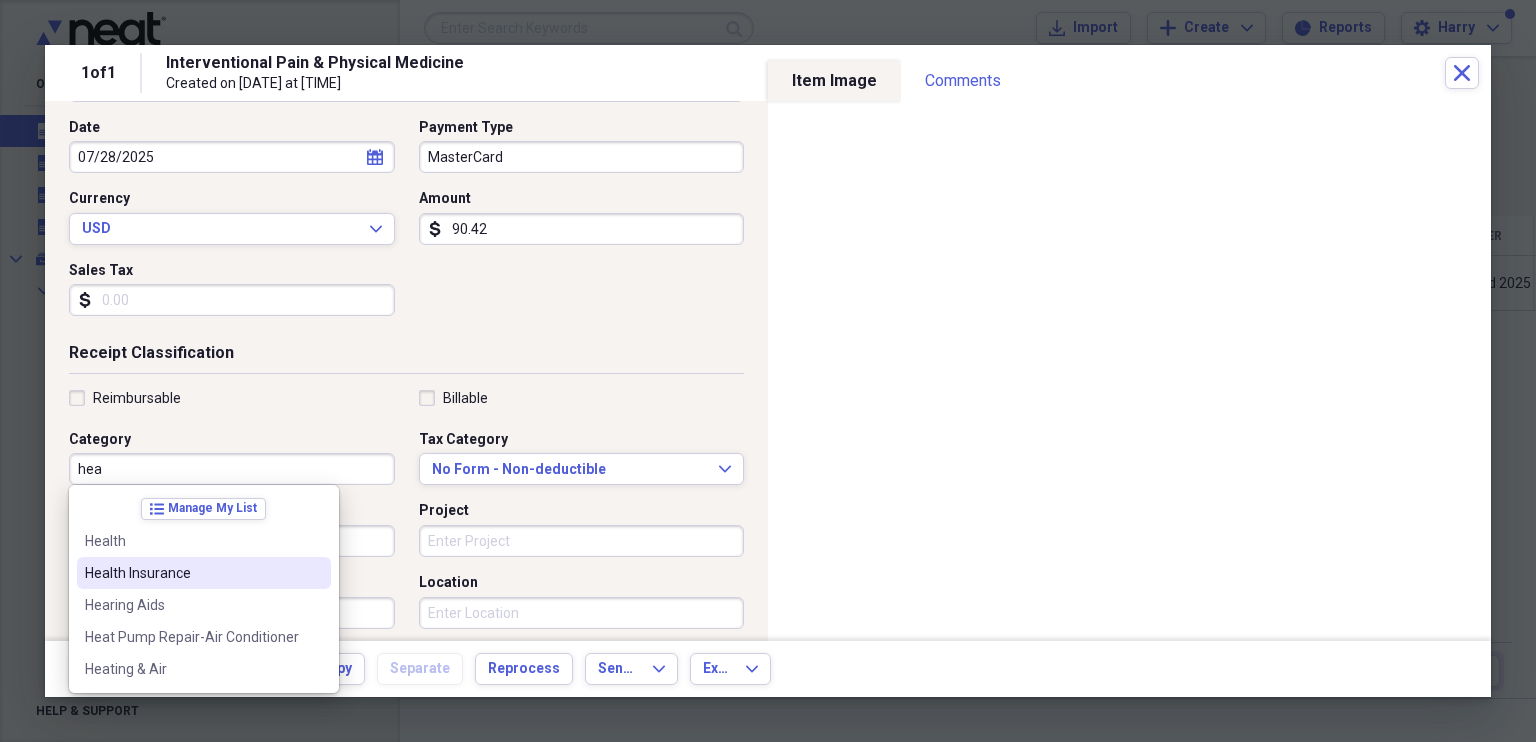 click on "Health Insurance" at bounding box center (192, 573) 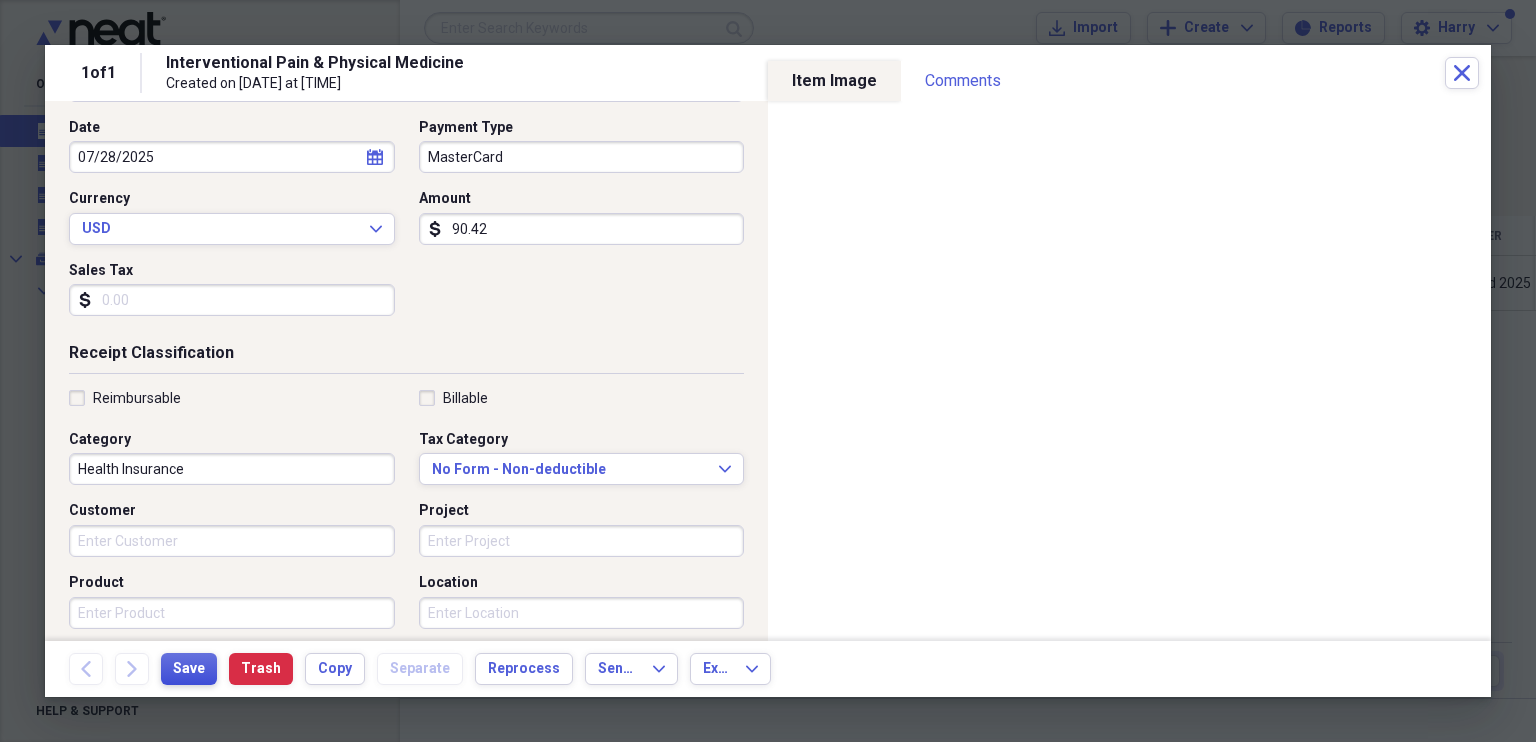 click on "Save" at bounding box center (189, 669) 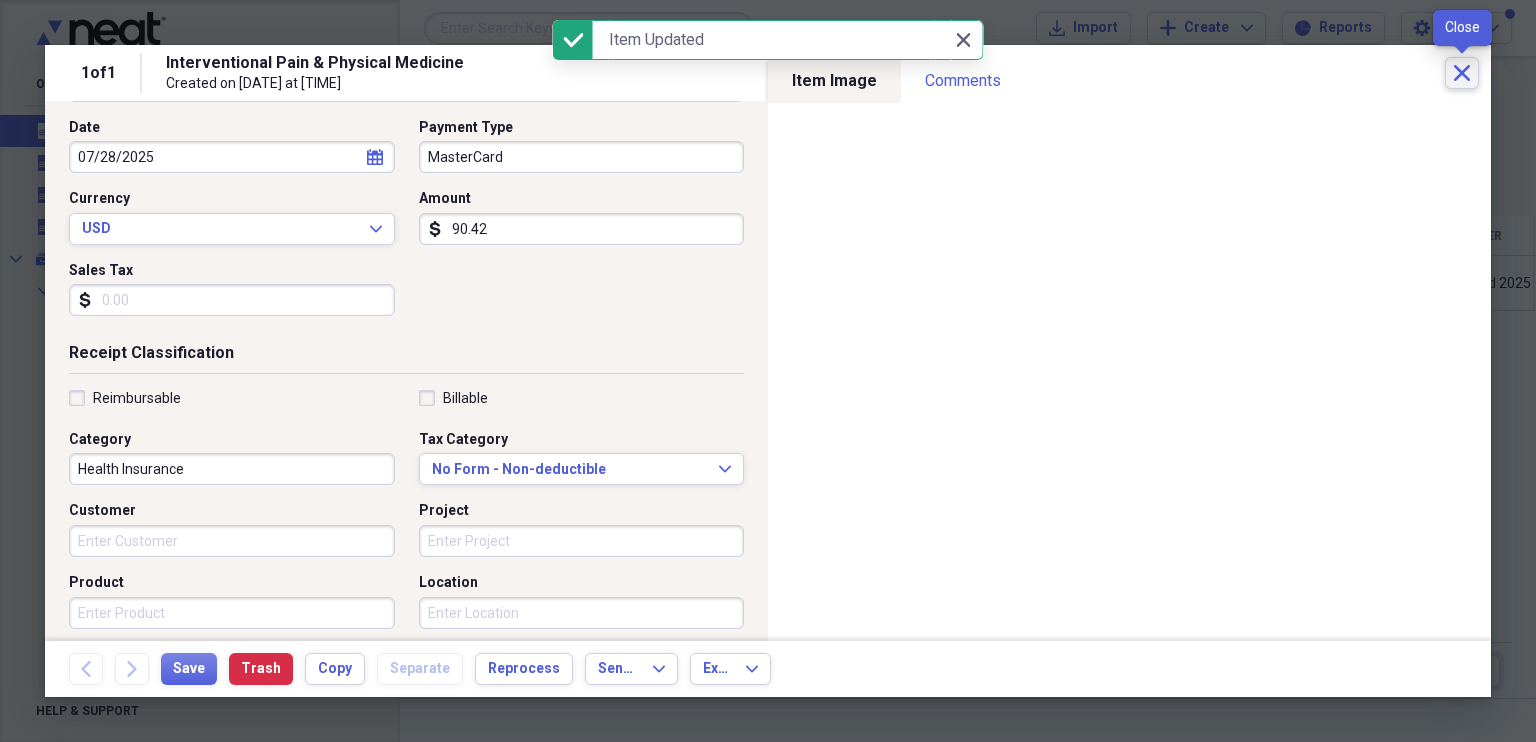 click 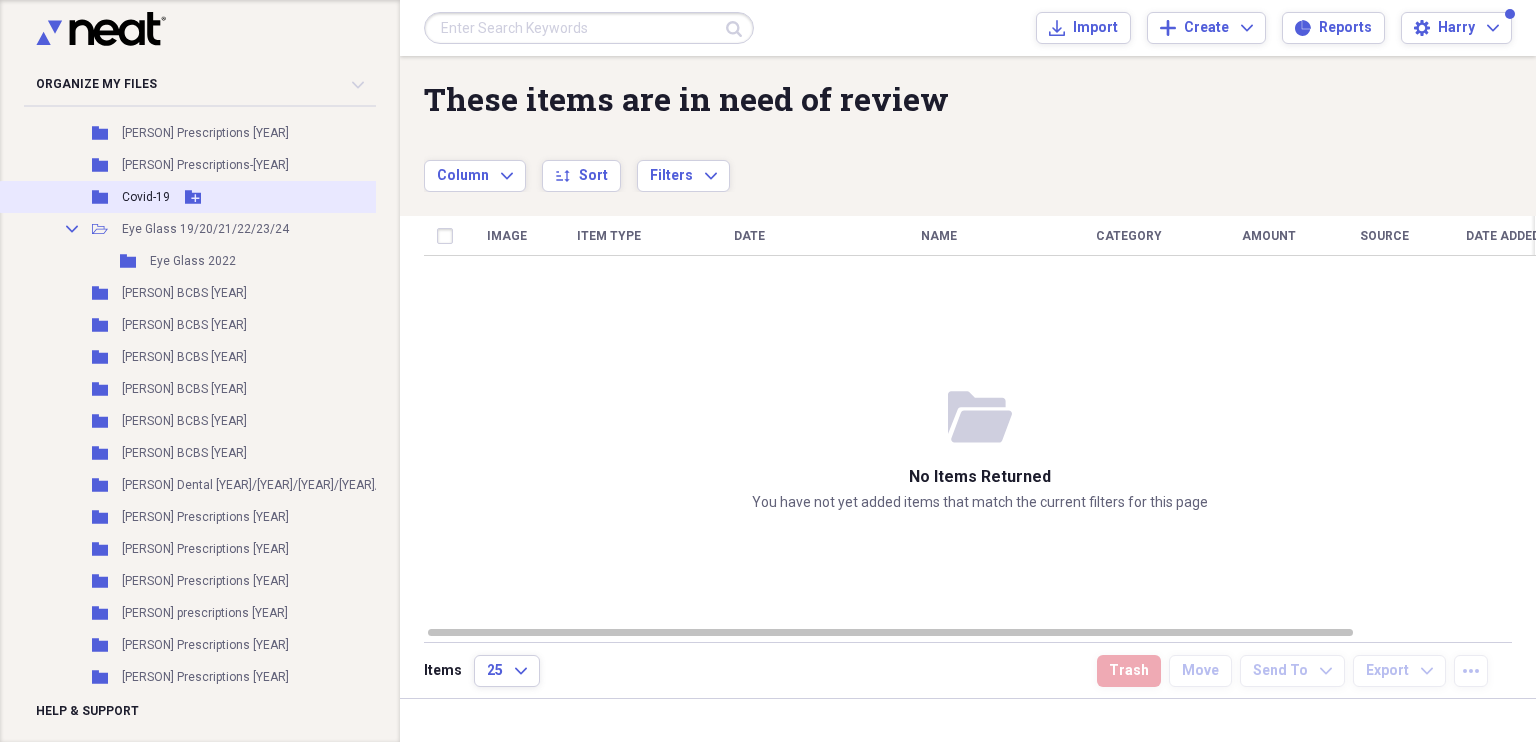 scroll, scrollTop: 3800, scrollLeft: 0, axis: vertical 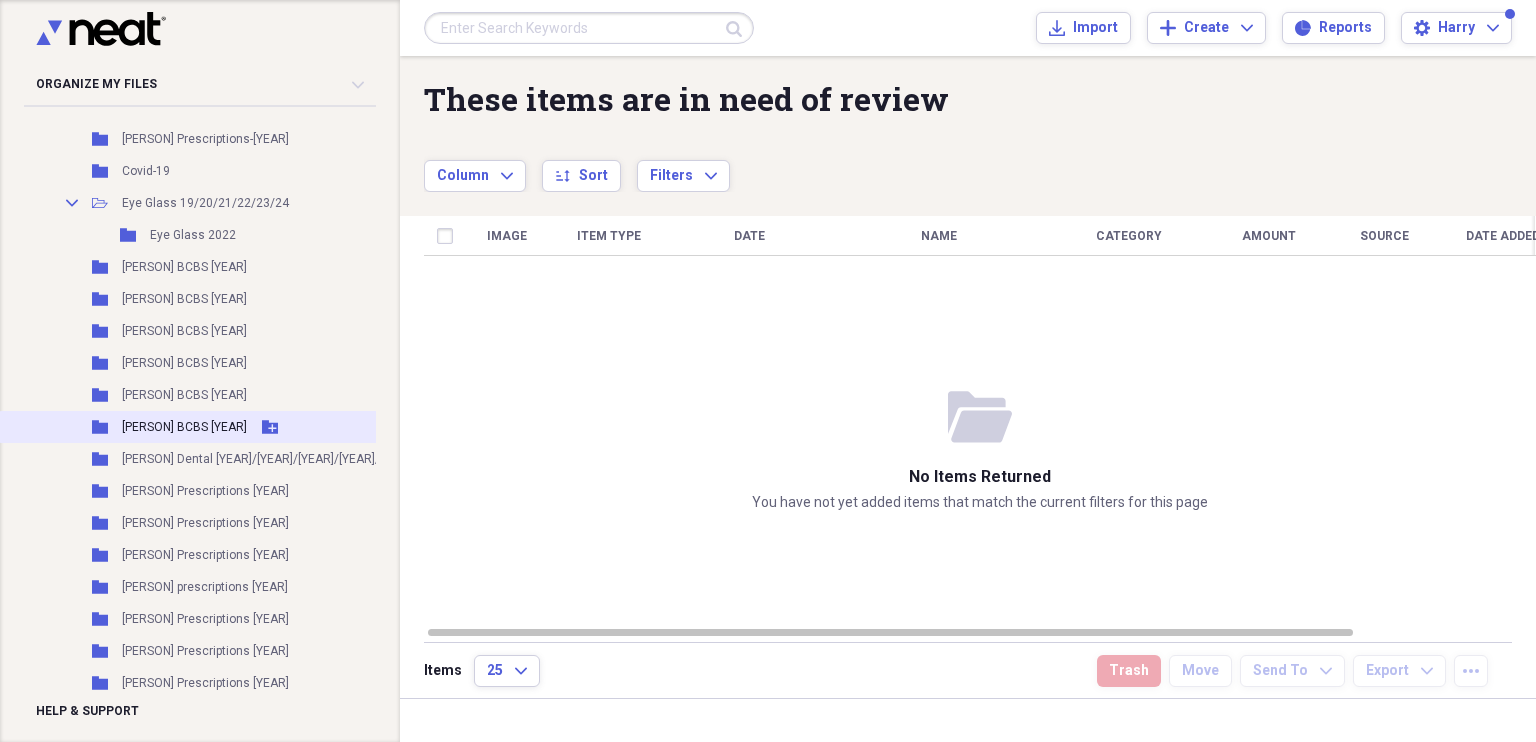 click on "Folder [PERSON] BCBS [YEAR] Add Folder" at bounding box center (247, 427) 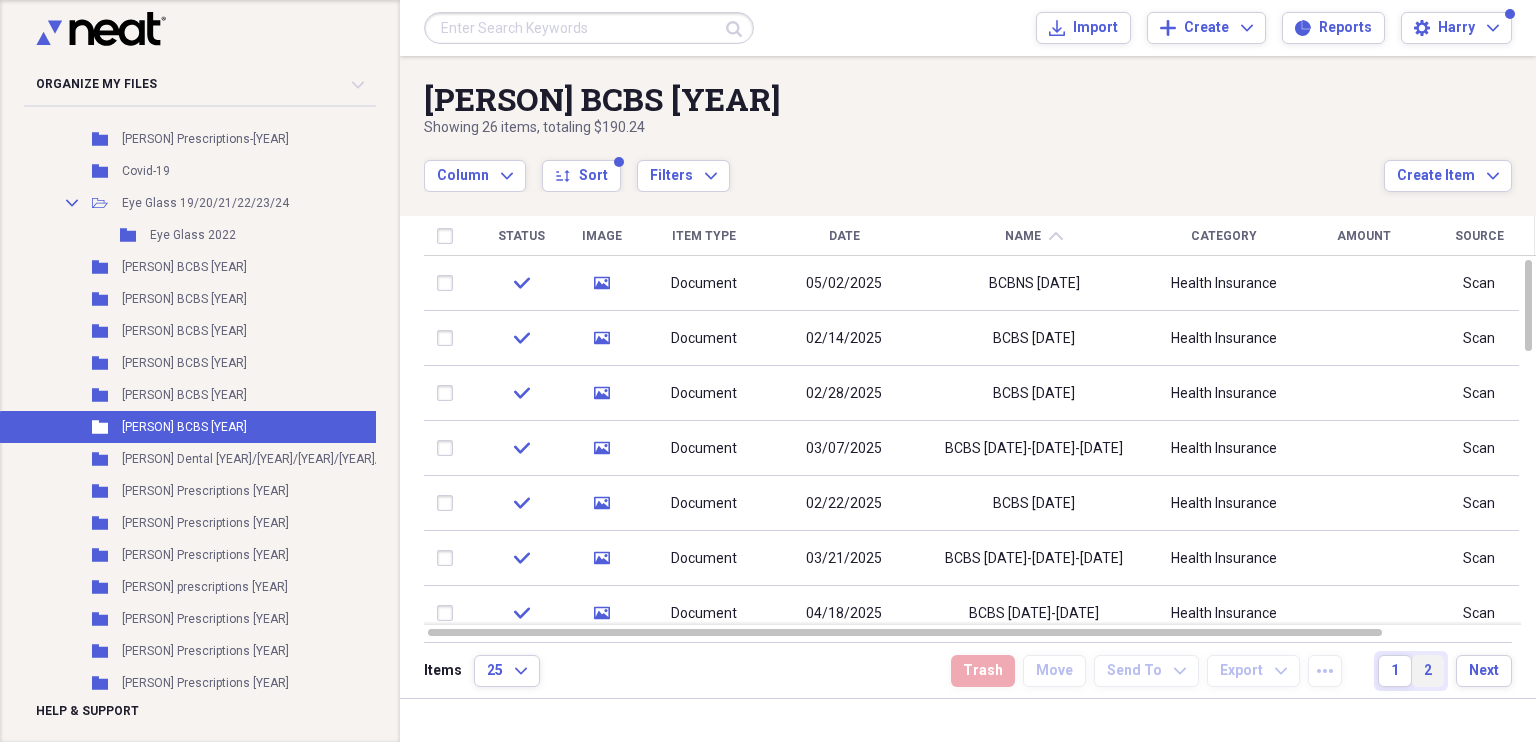 click on "2" at bounding box center (1428, 671) 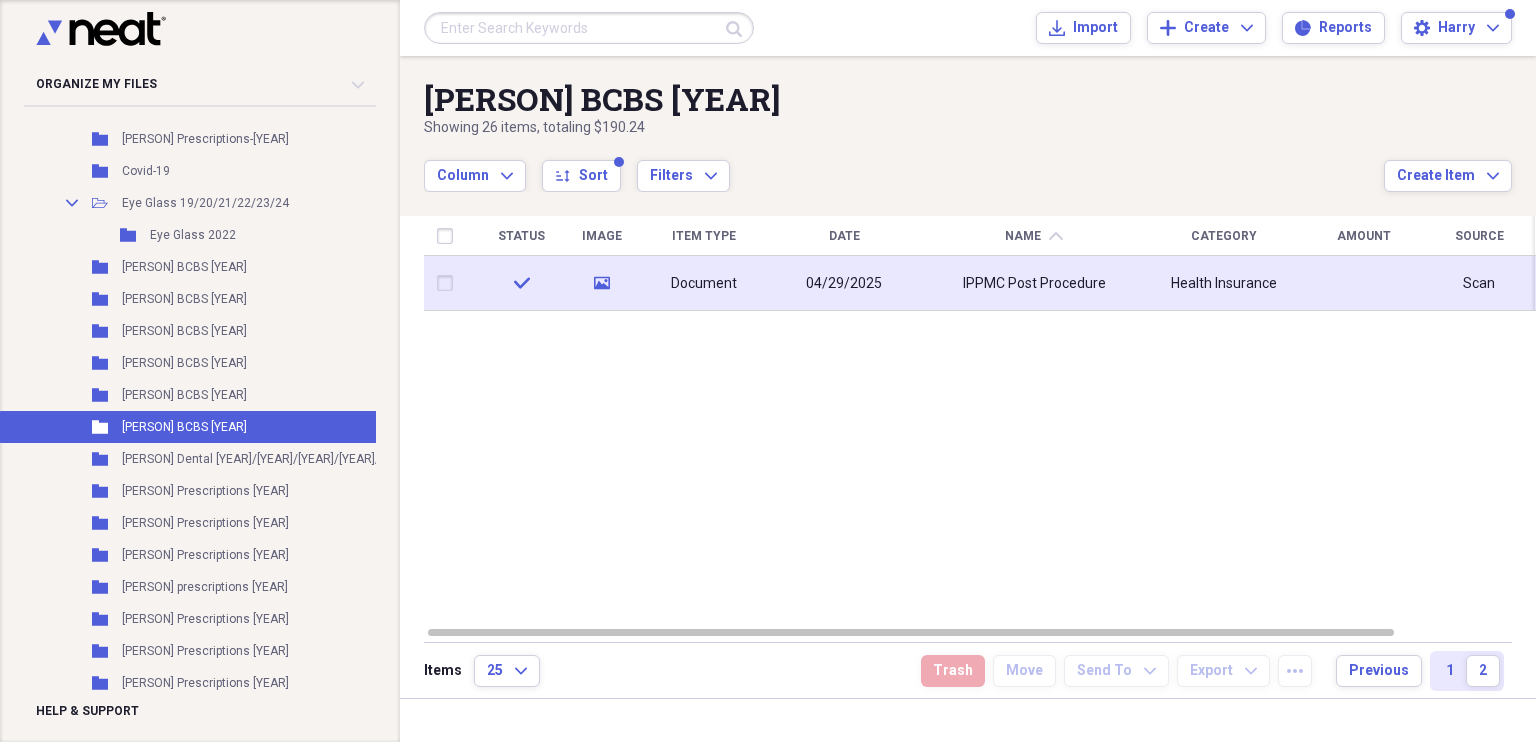 click on "IPPMC Post Procedure" at bounding box center (1034, 284) 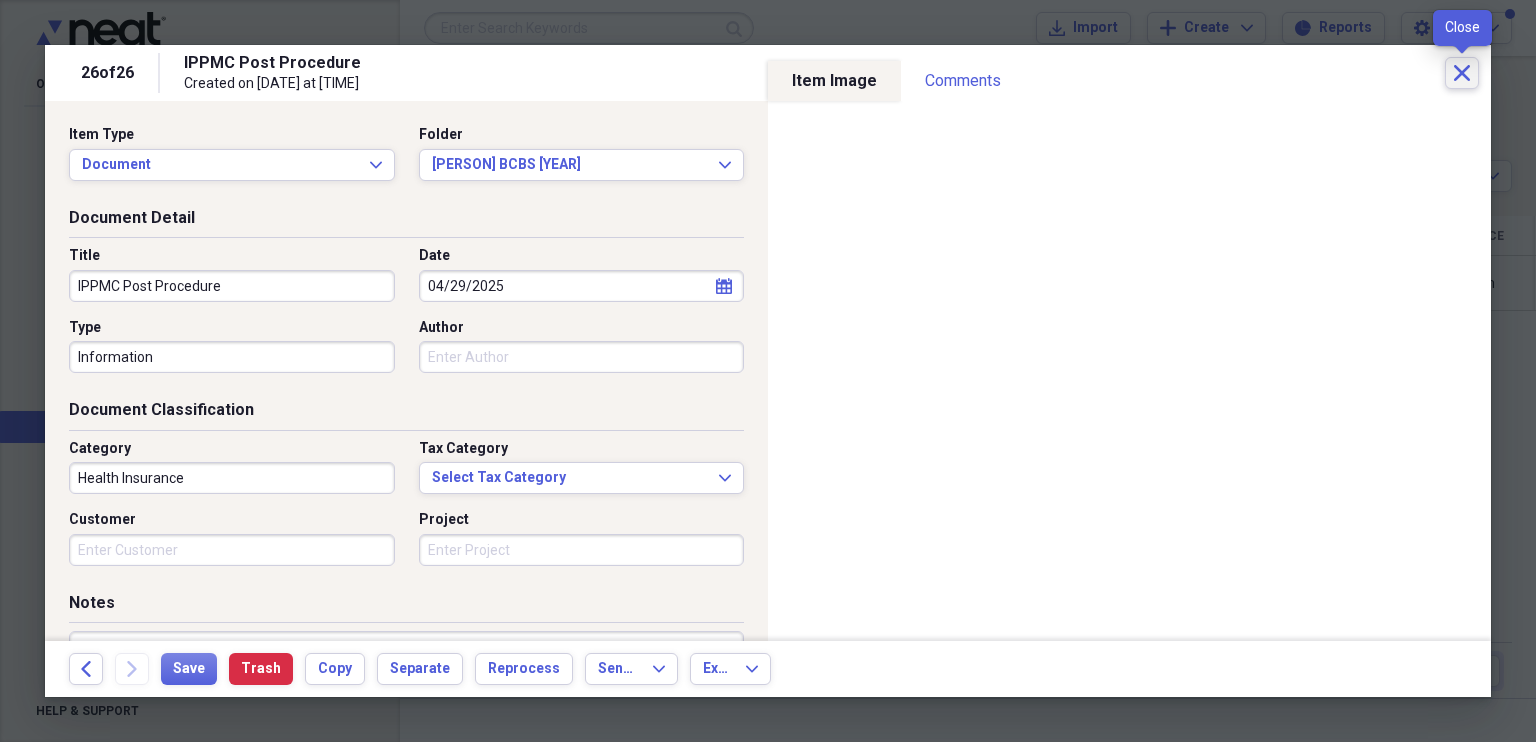 click 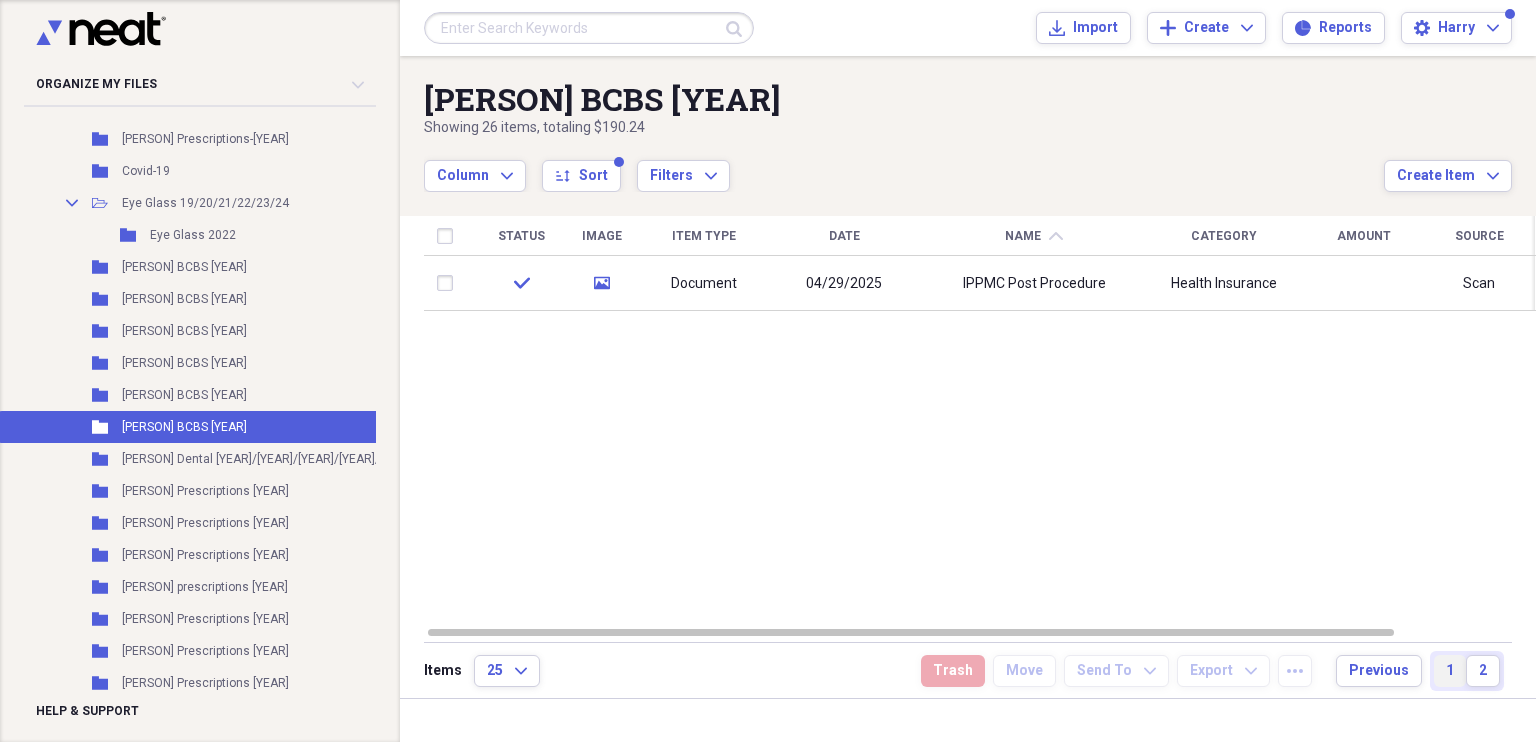 click on "1" at bounding box center (1450, 671) 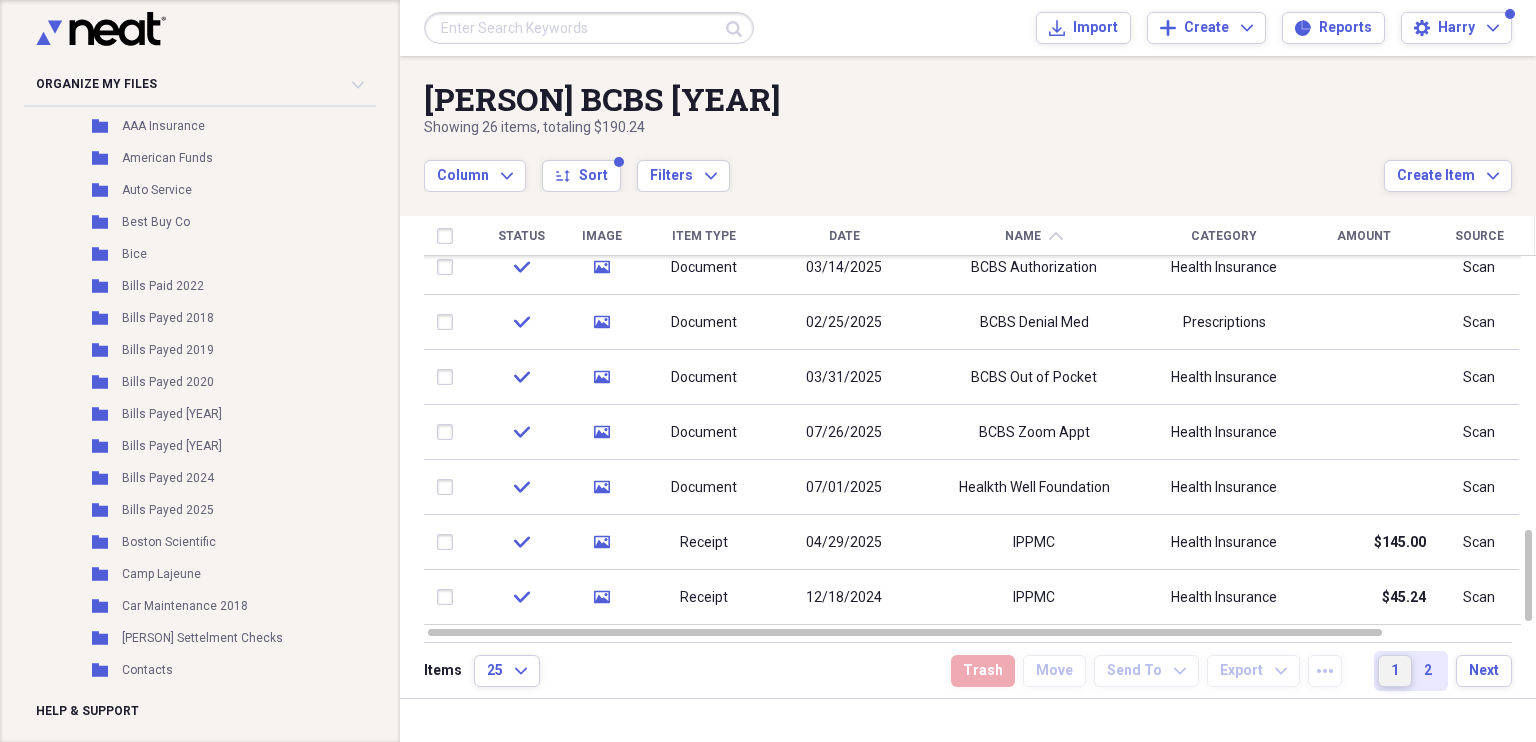 scroll, scrollTop: 1300, scrollLeft: 0, axis: vertical 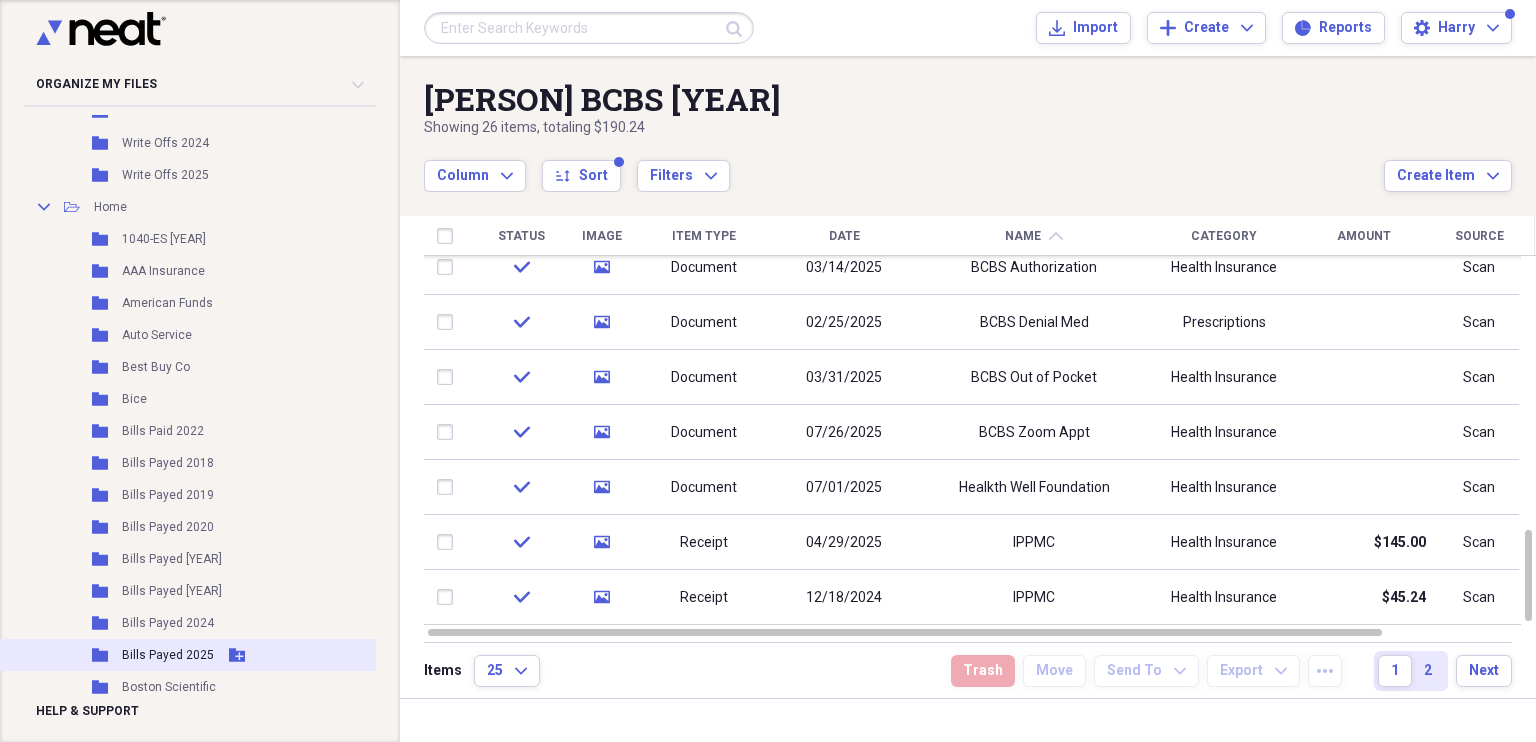 click on "Bills Payed 2025" at bounding box center [168, 655] 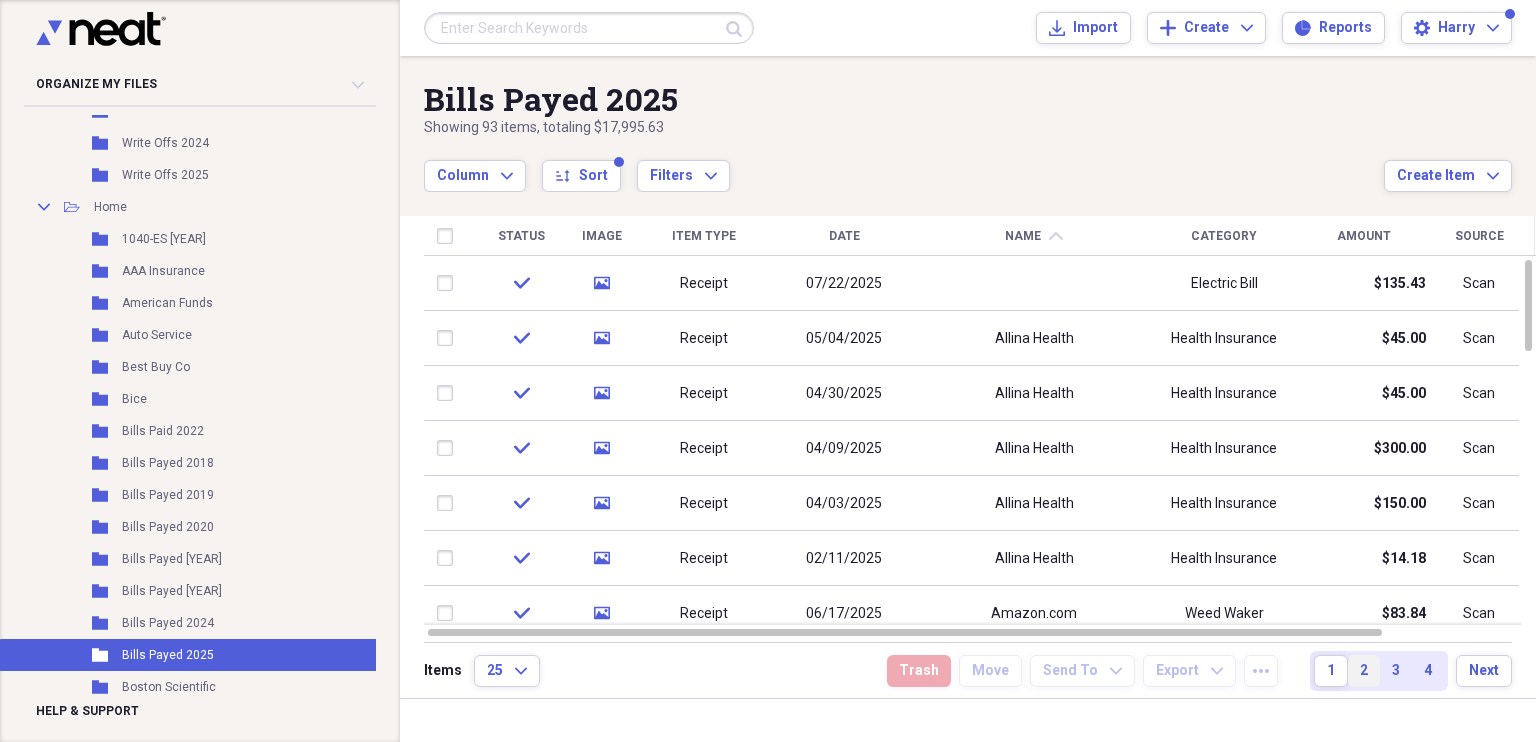 click on "2" at bounding box center (1364, 671) 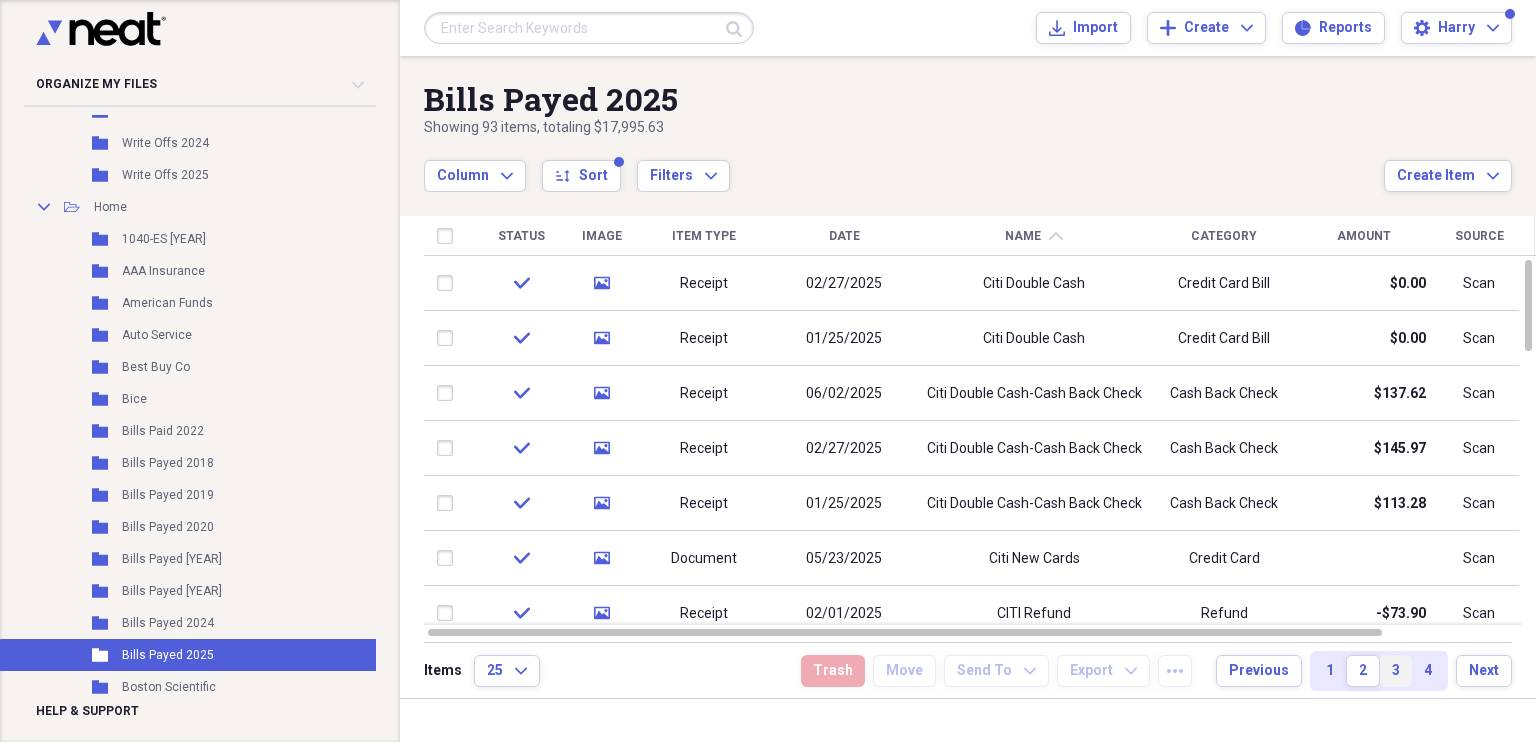 click on "3" at bounding box center (1396, 671) 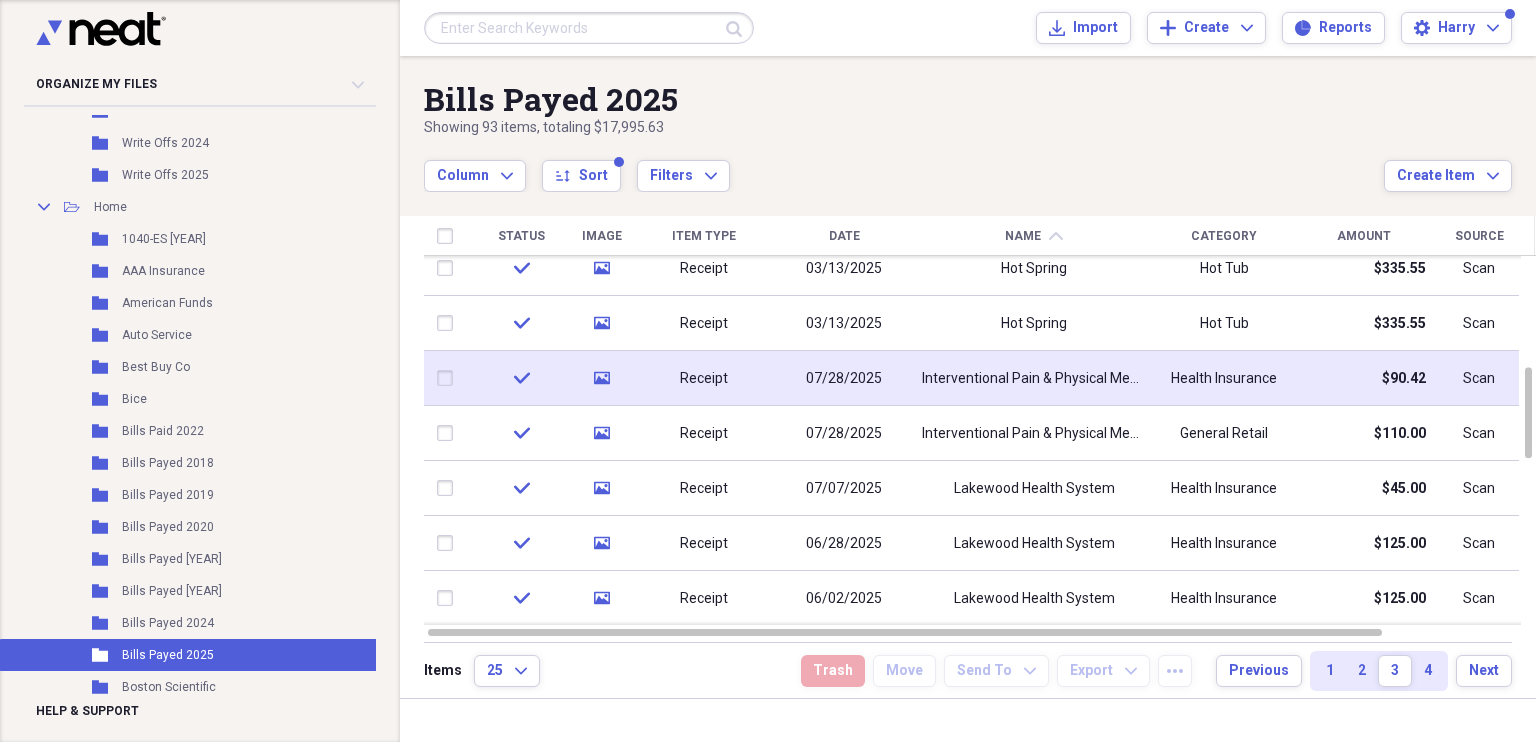 click on "Interventional Pain & Physical Medicine" at bounding box center (1034, 379) 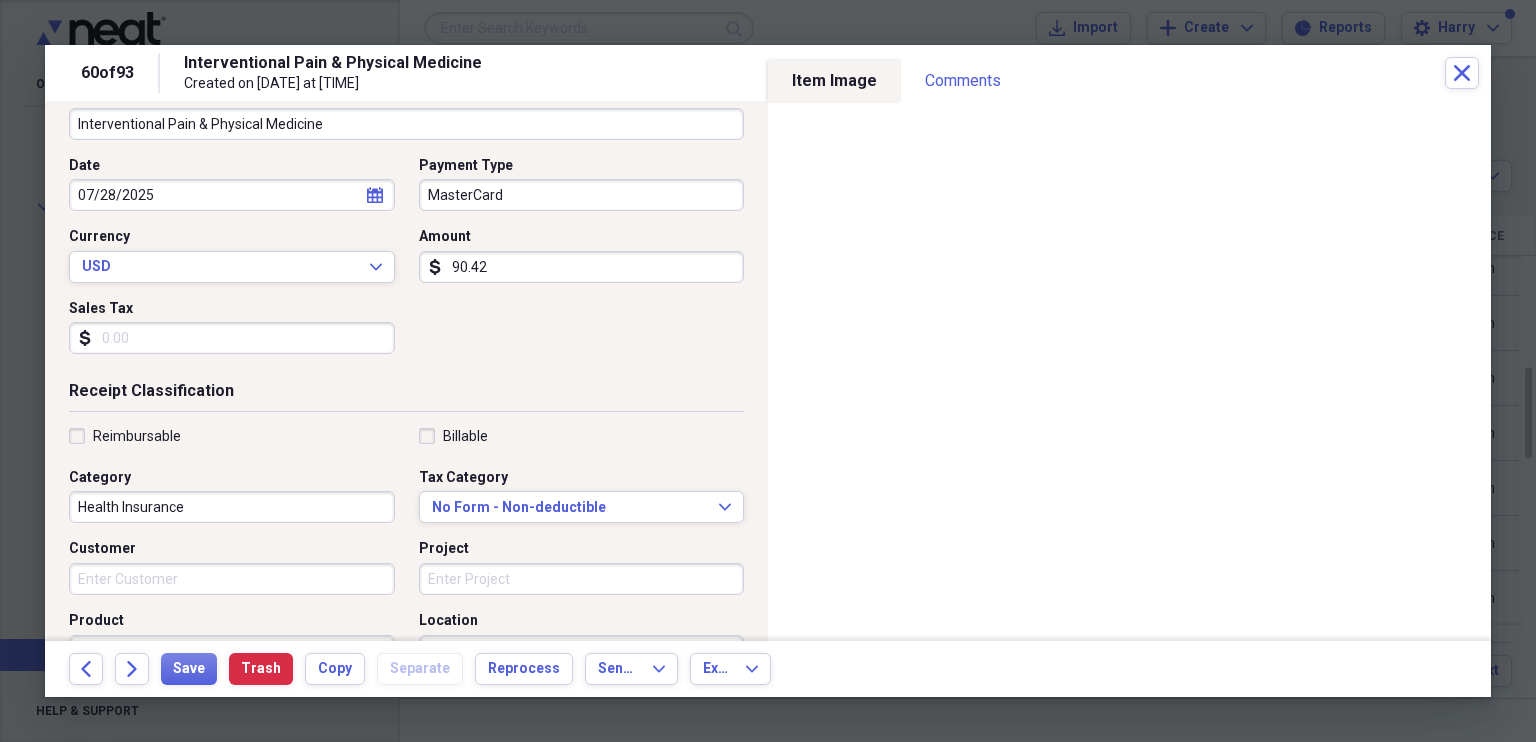 scroll, scrollTop: 200, scrollLeft: 0, axis: vertical 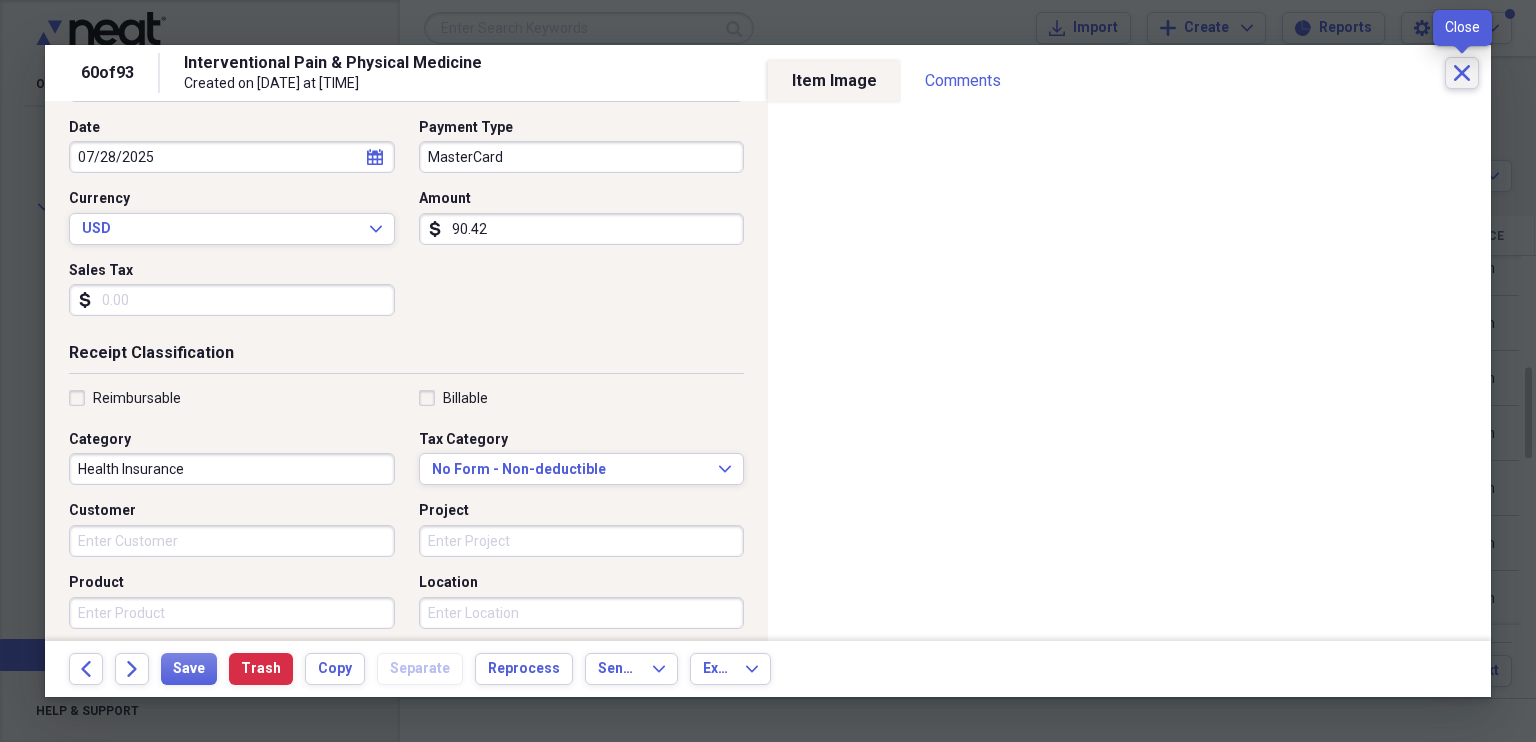 click on "Close" 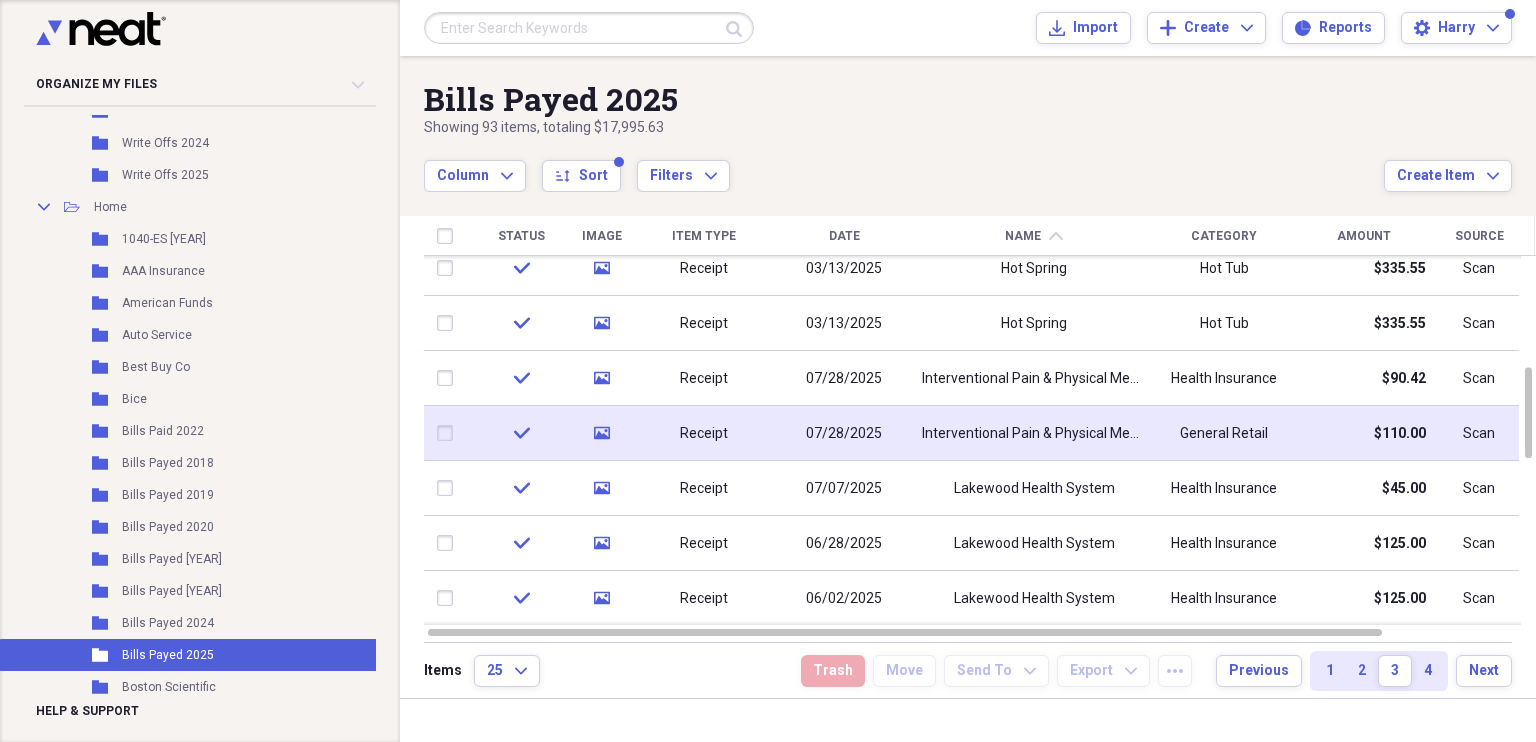 click on "Interventional Pain & Physical Medicine" at bounding box center [1034, 434] 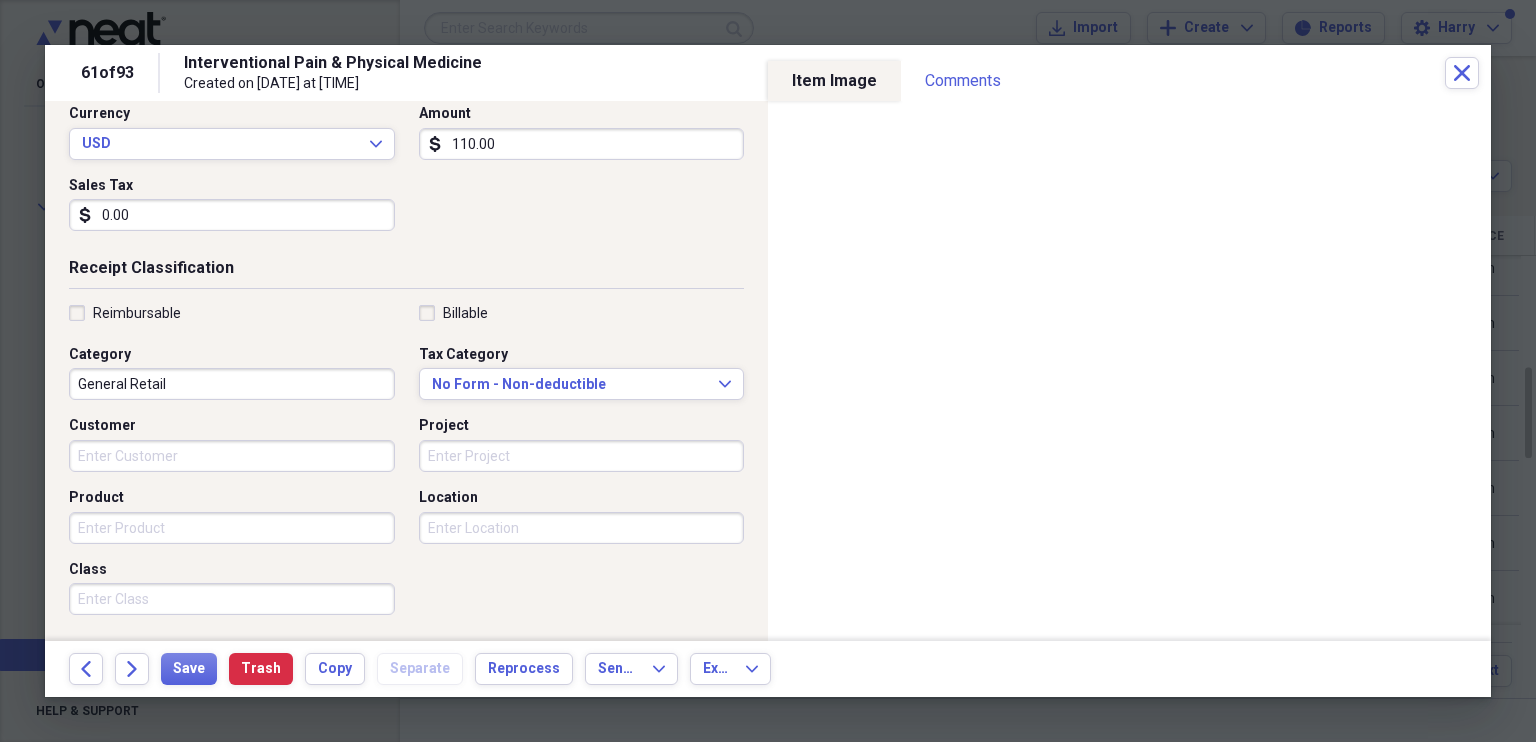 scroll, scrollTop: 300, scrollLeft: 0, axis: vertical 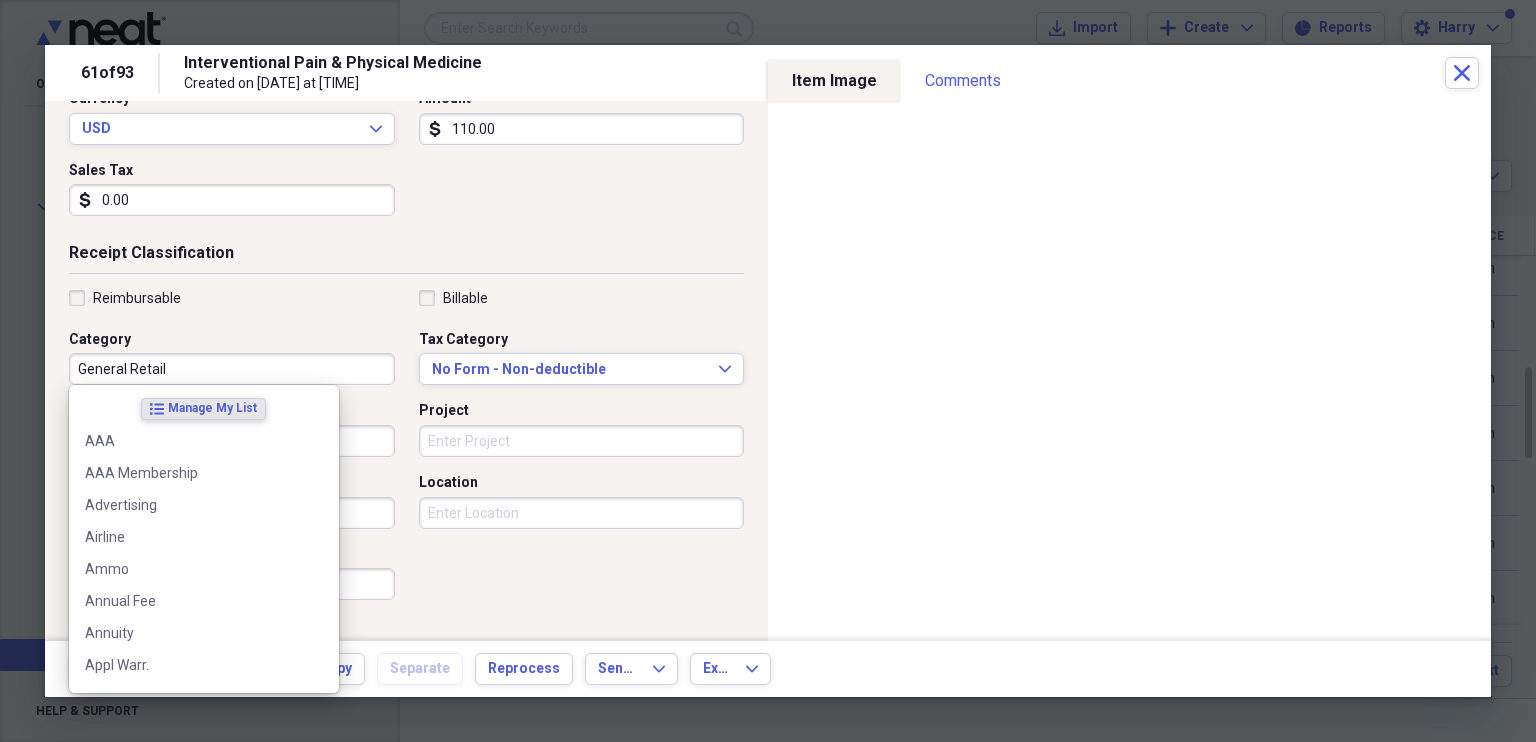 click on "General Retail" at bounding box center [232, 369] 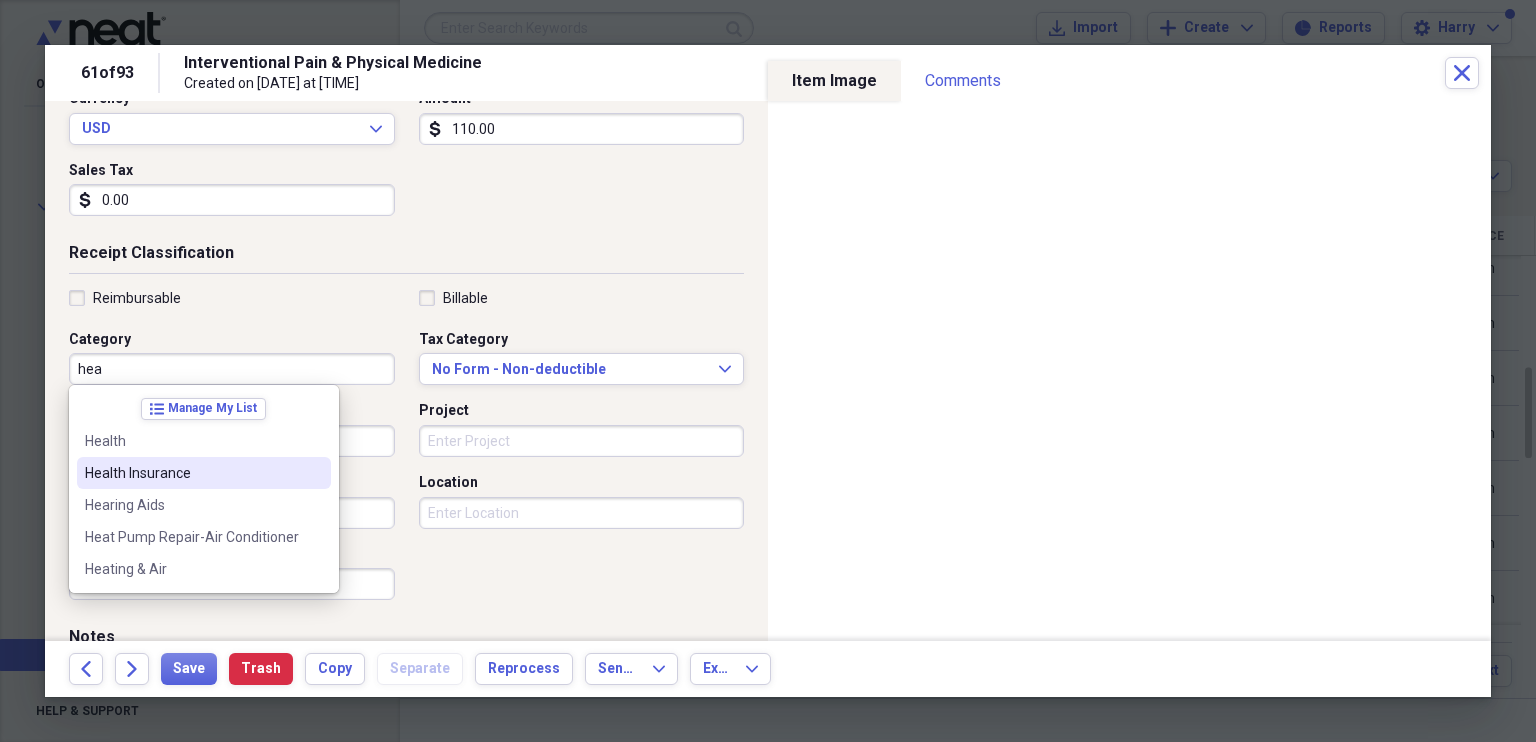 click on "Health Insurance" at bounding box center (192, 473) 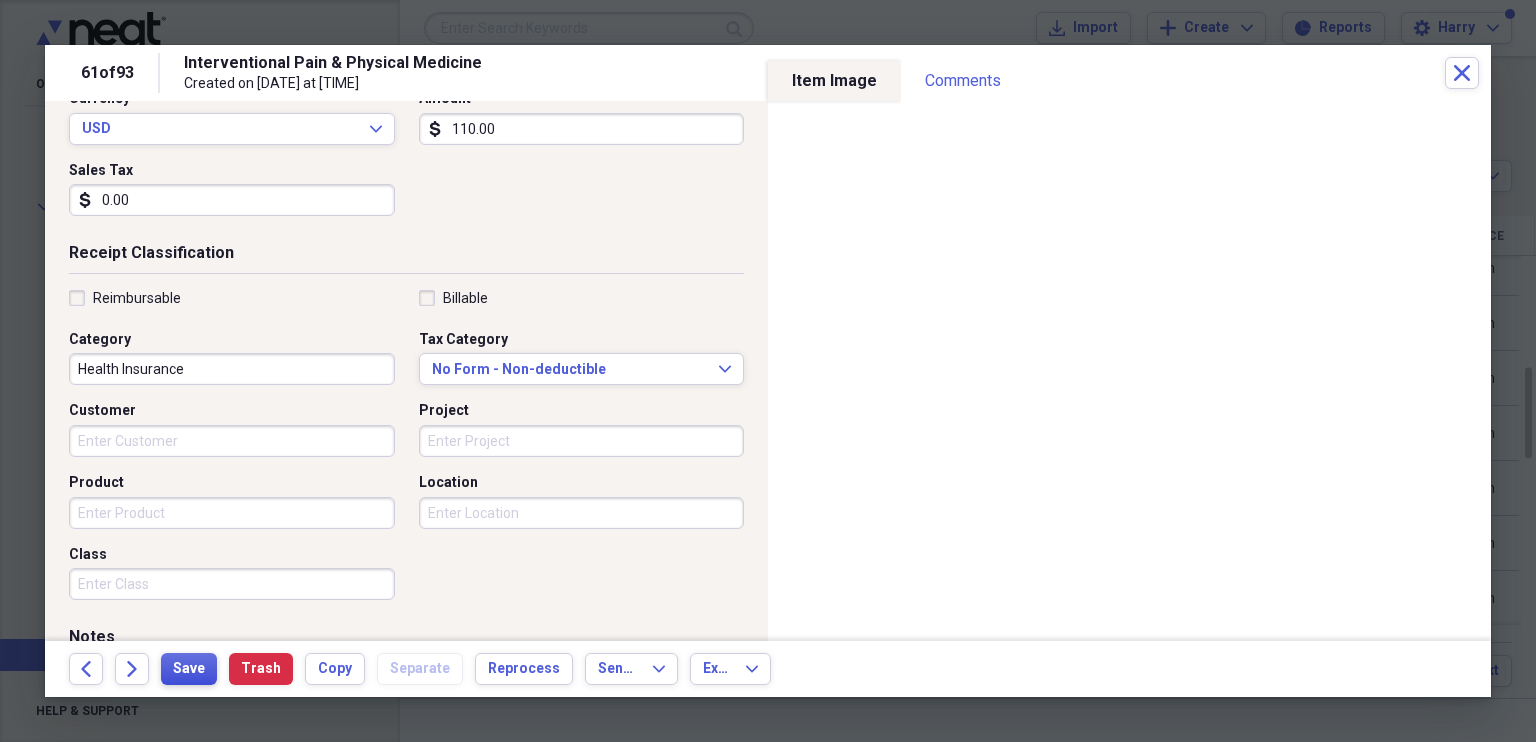 click on "Save" at bounding box center (189, 669) 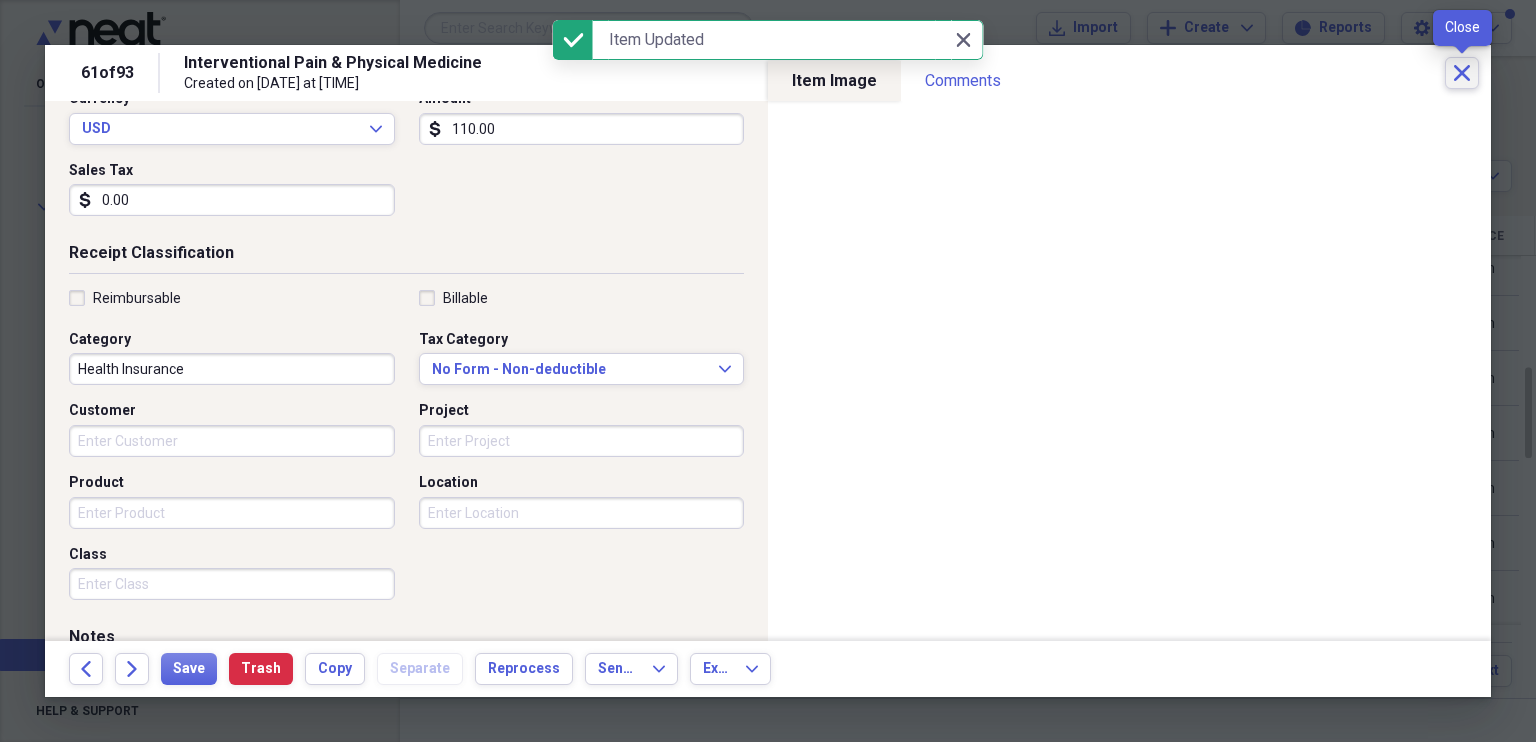 click 